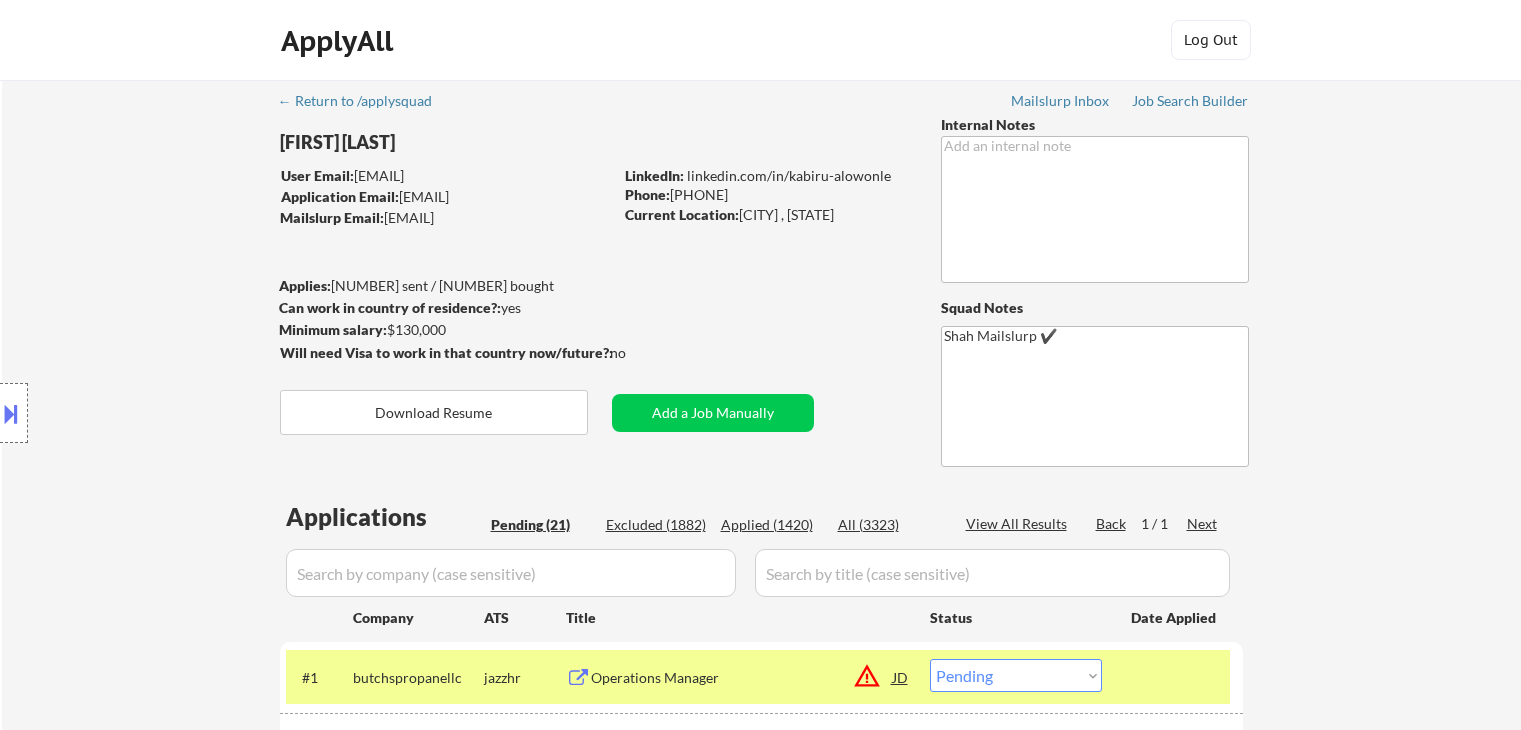 select on ""pending"" 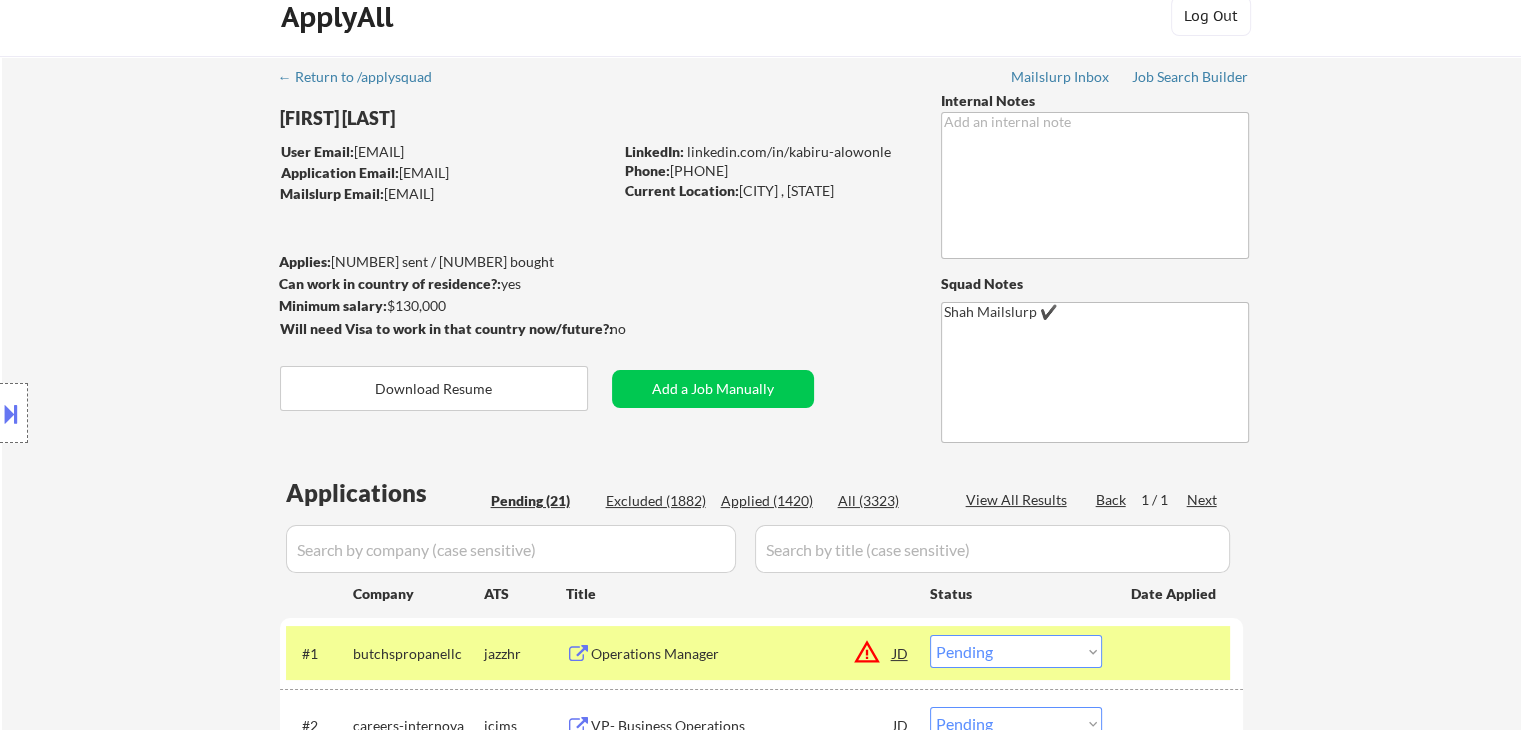 scroll, scrollTop: 0, scrollLeft: 0, axis: both 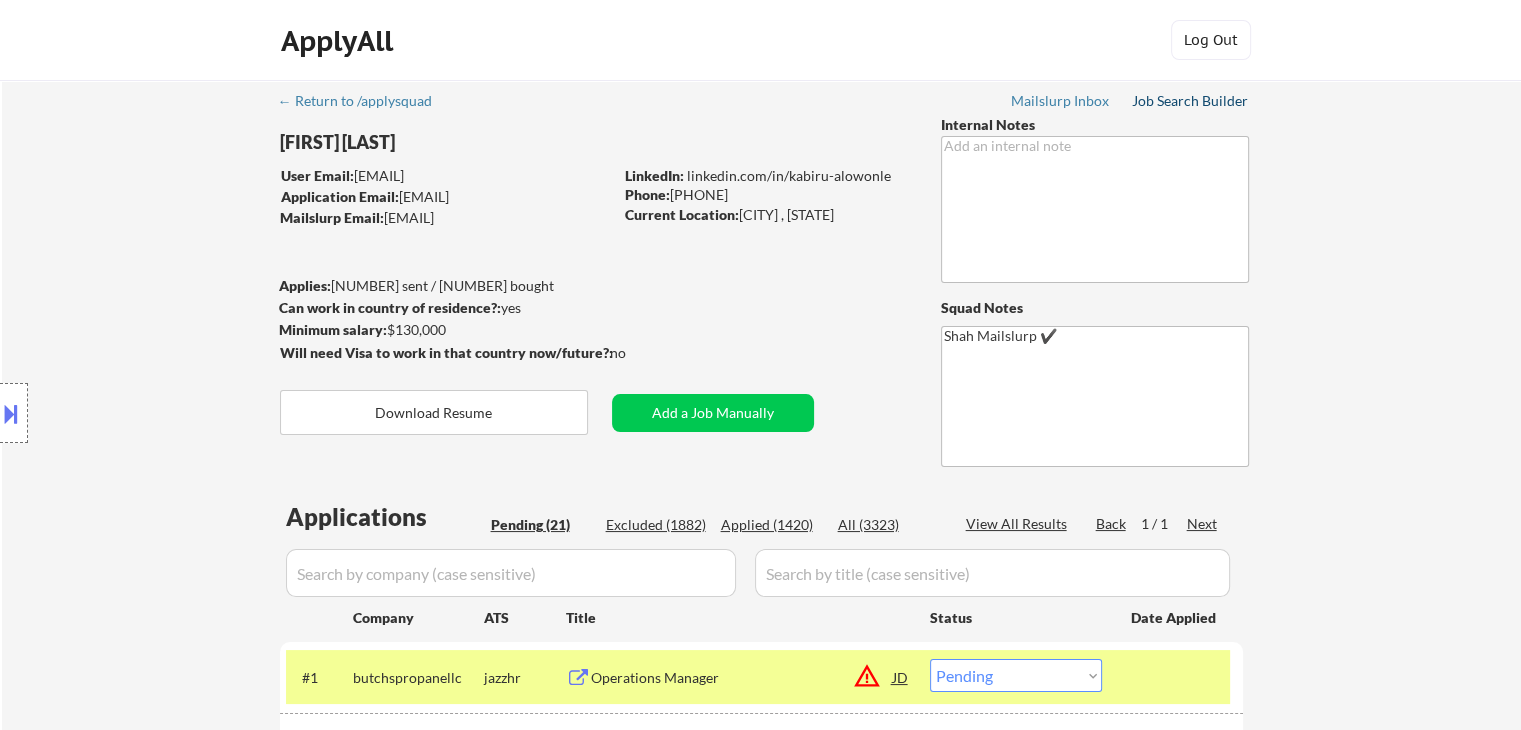 drag, startPoint x: 1200, startPoint y: 101, endPoint x: 1156, endPoint y: 139, distance: 58.137768 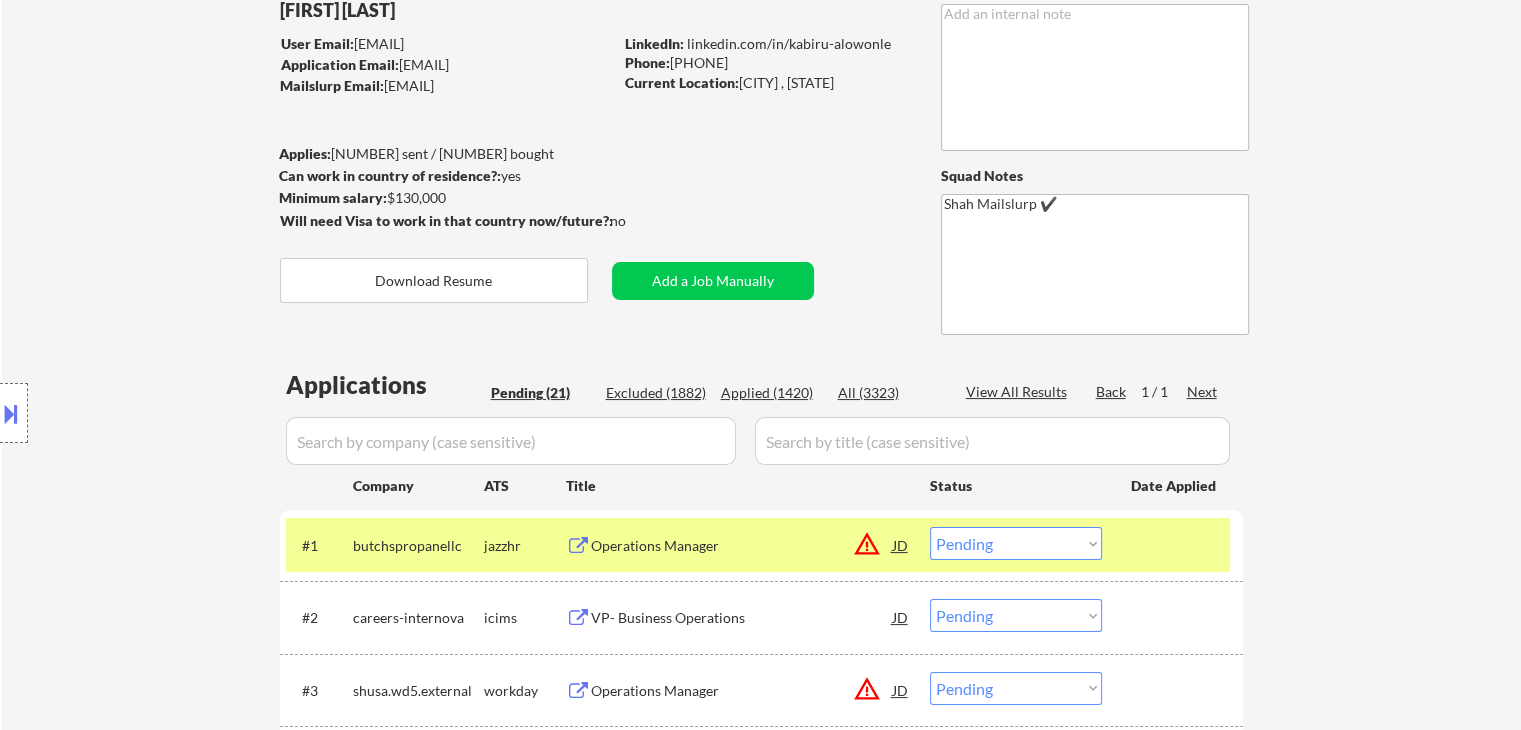 scroll, scrollTop: 200, scrollLeft: 0, axis: vertical 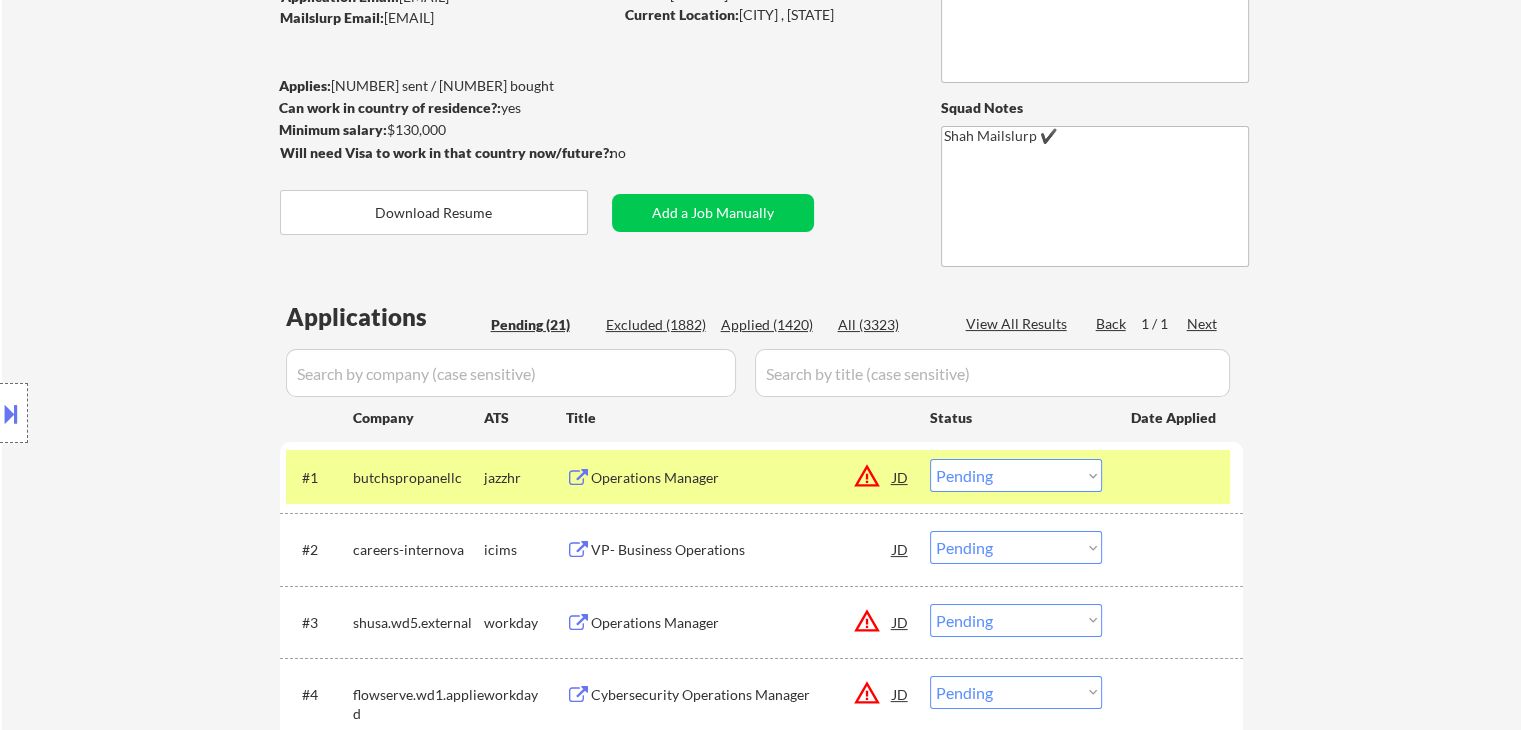 click on "Applied (1420)" at bounding box center (771, 325) 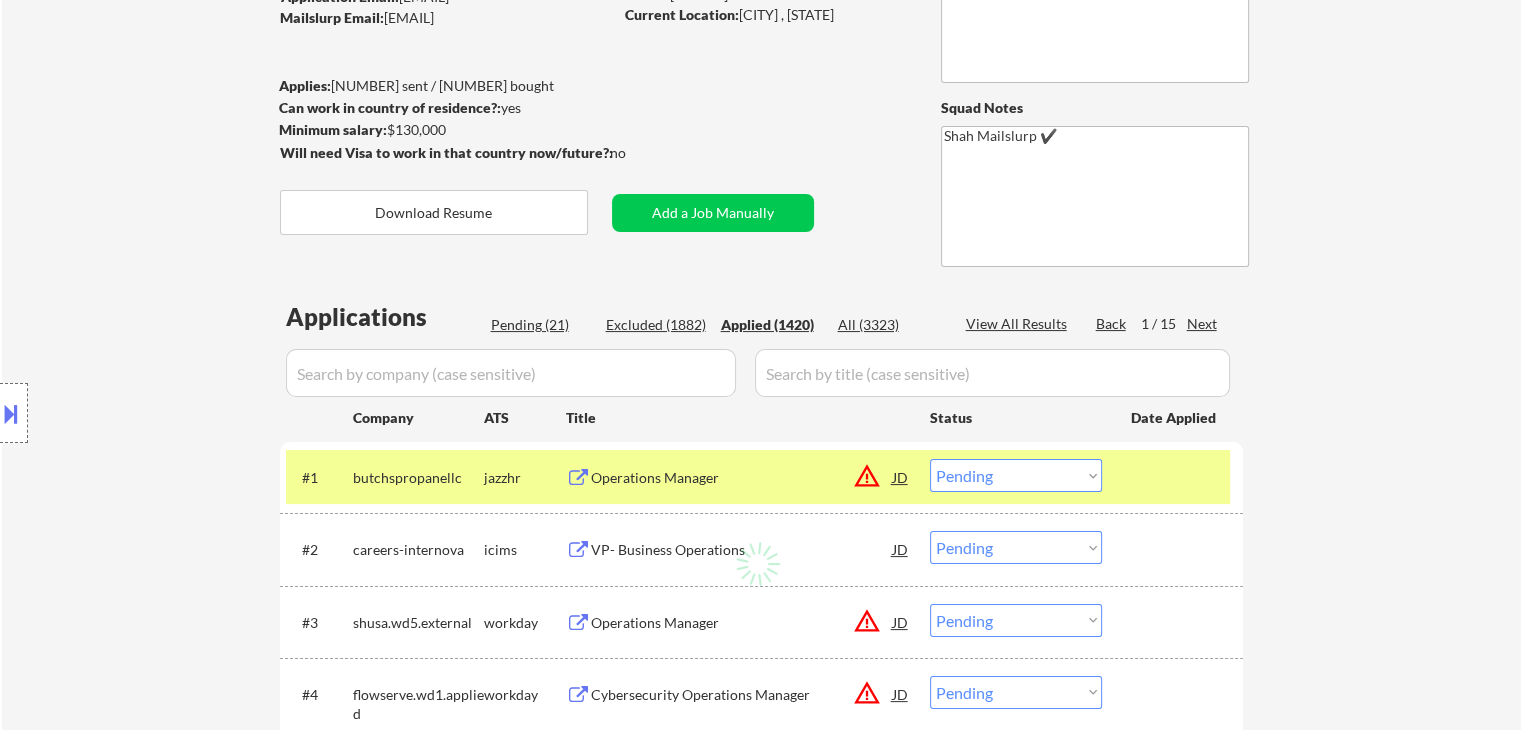 select on ""applied"" 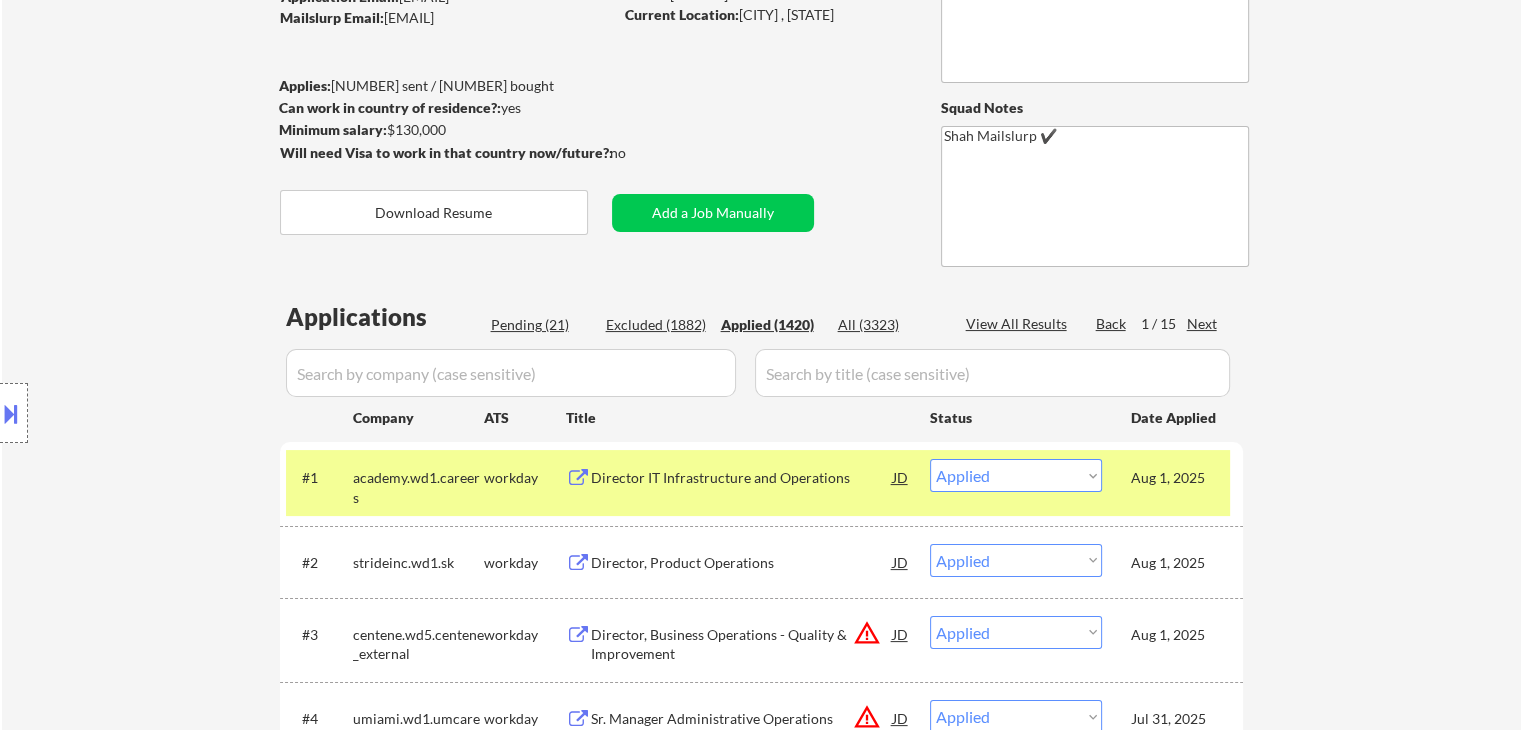 select on ""applied"" 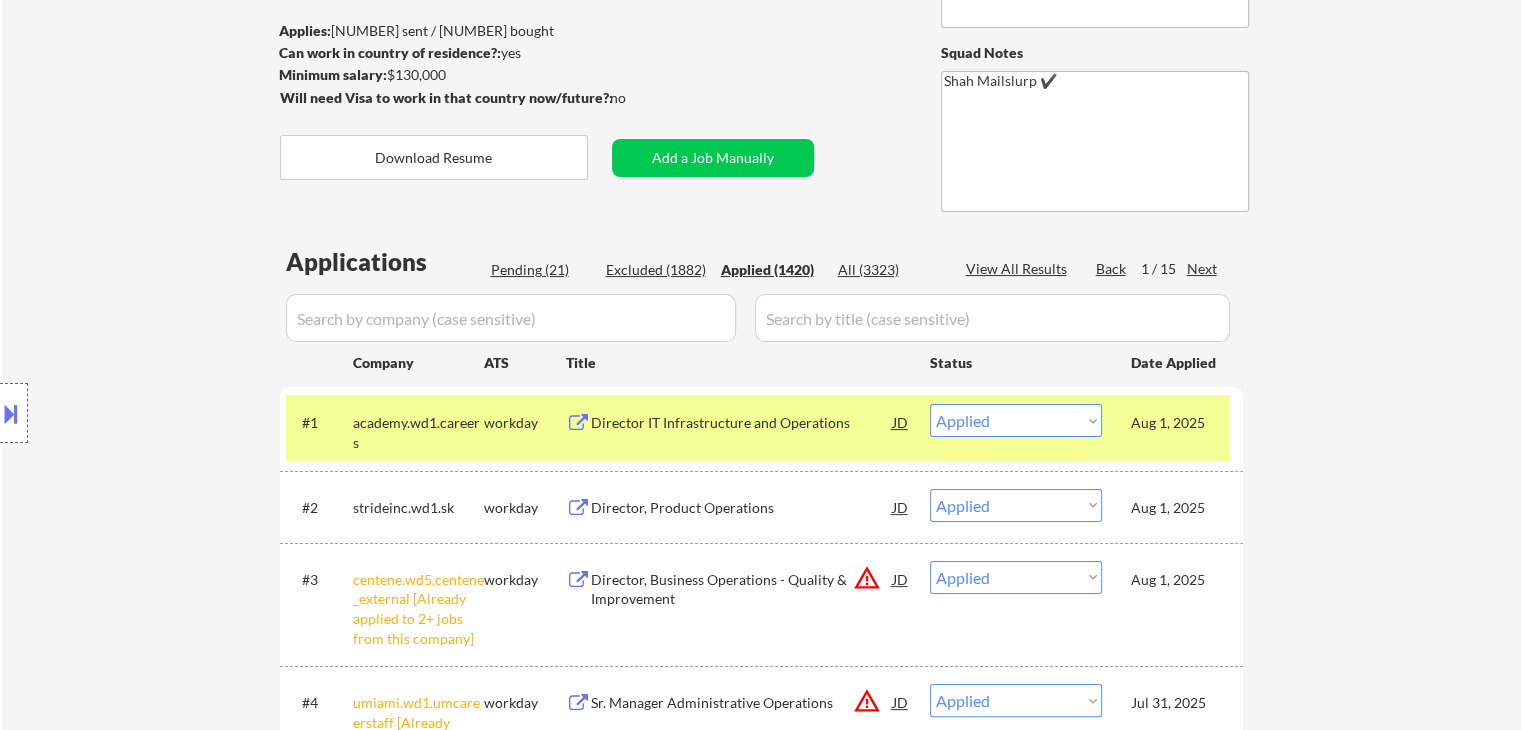 scroll, scrollTop: 0, scrollLeft: 0, axis: both 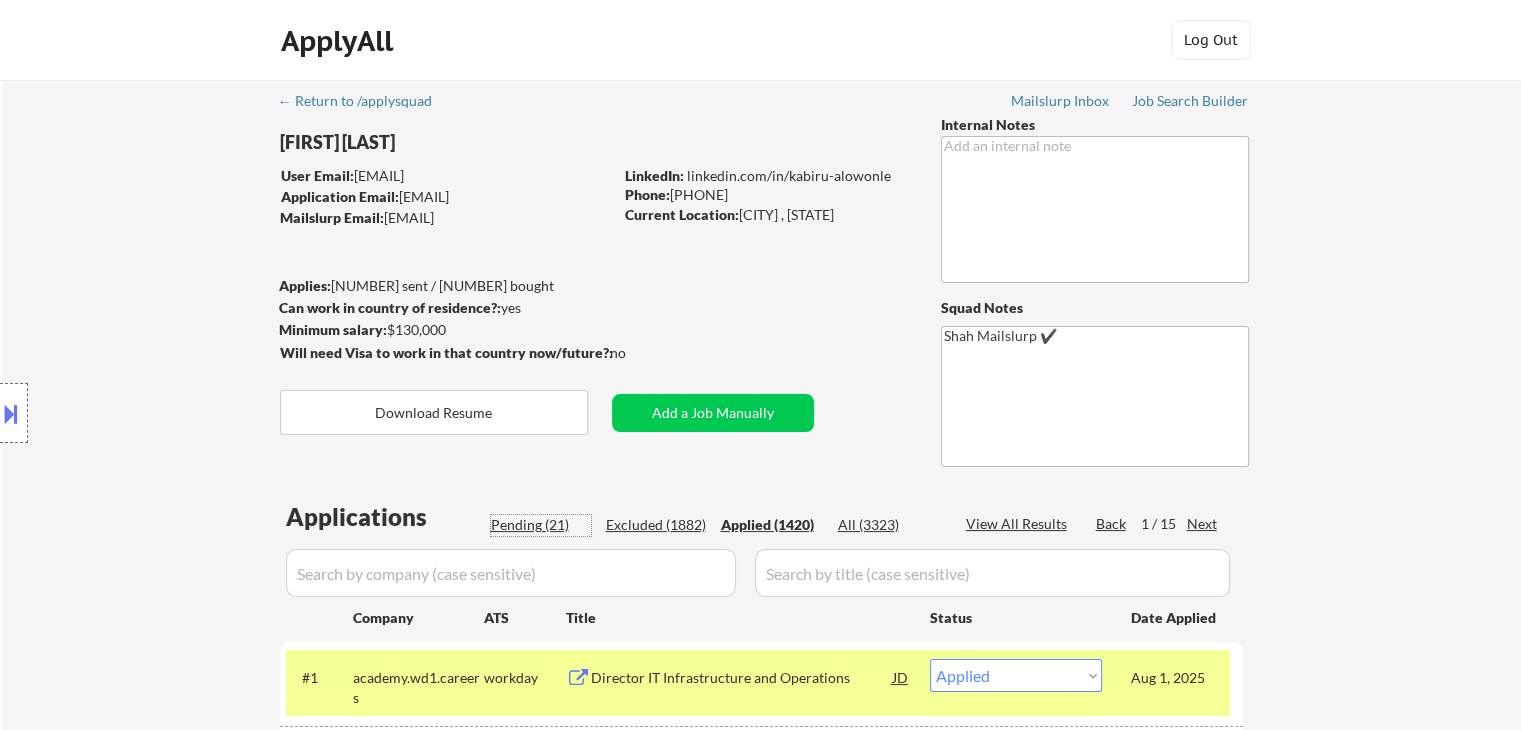 click on "Pending (21)" at bounding box center (541, 525) 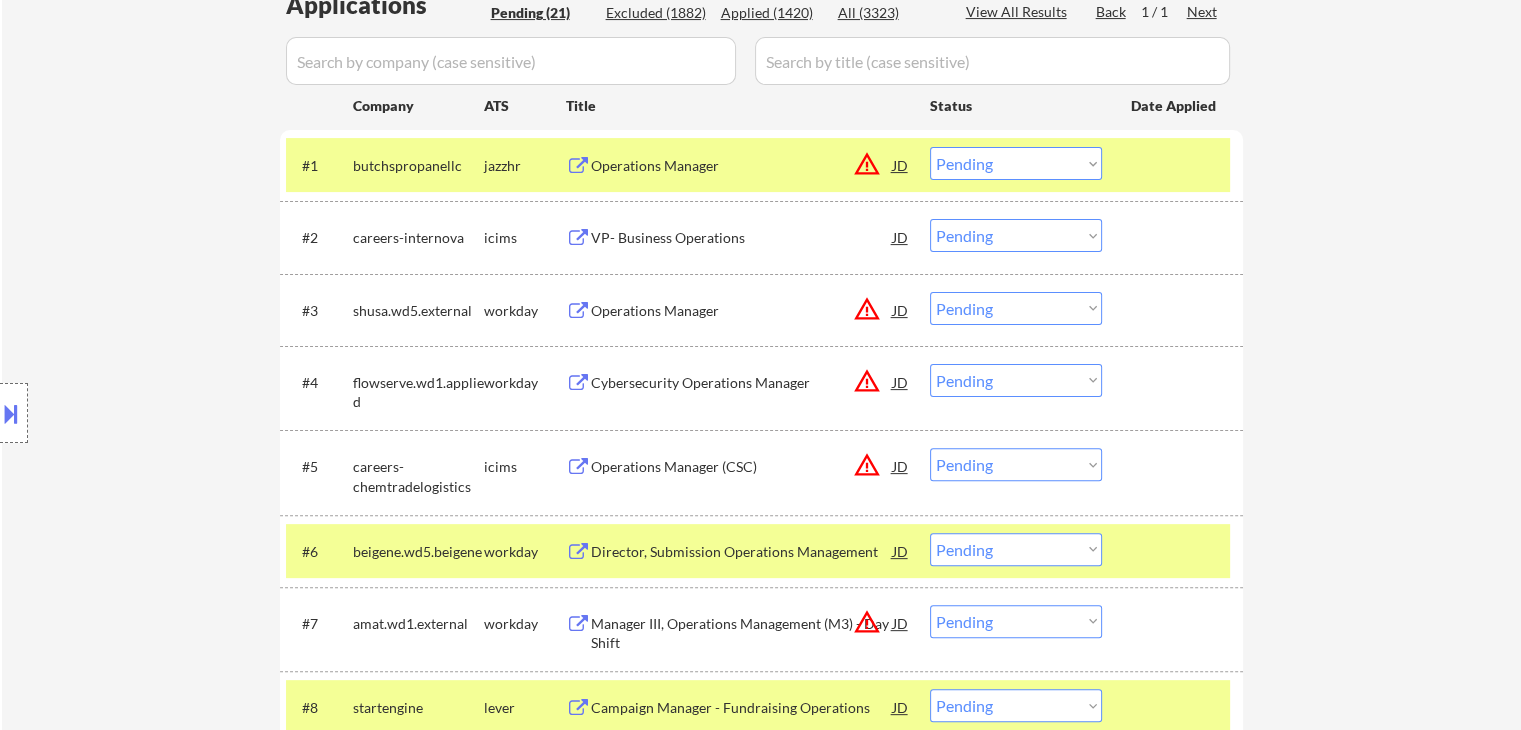 scroll, scrollTop: 1612, scrollLeft: 0, axis: vertical 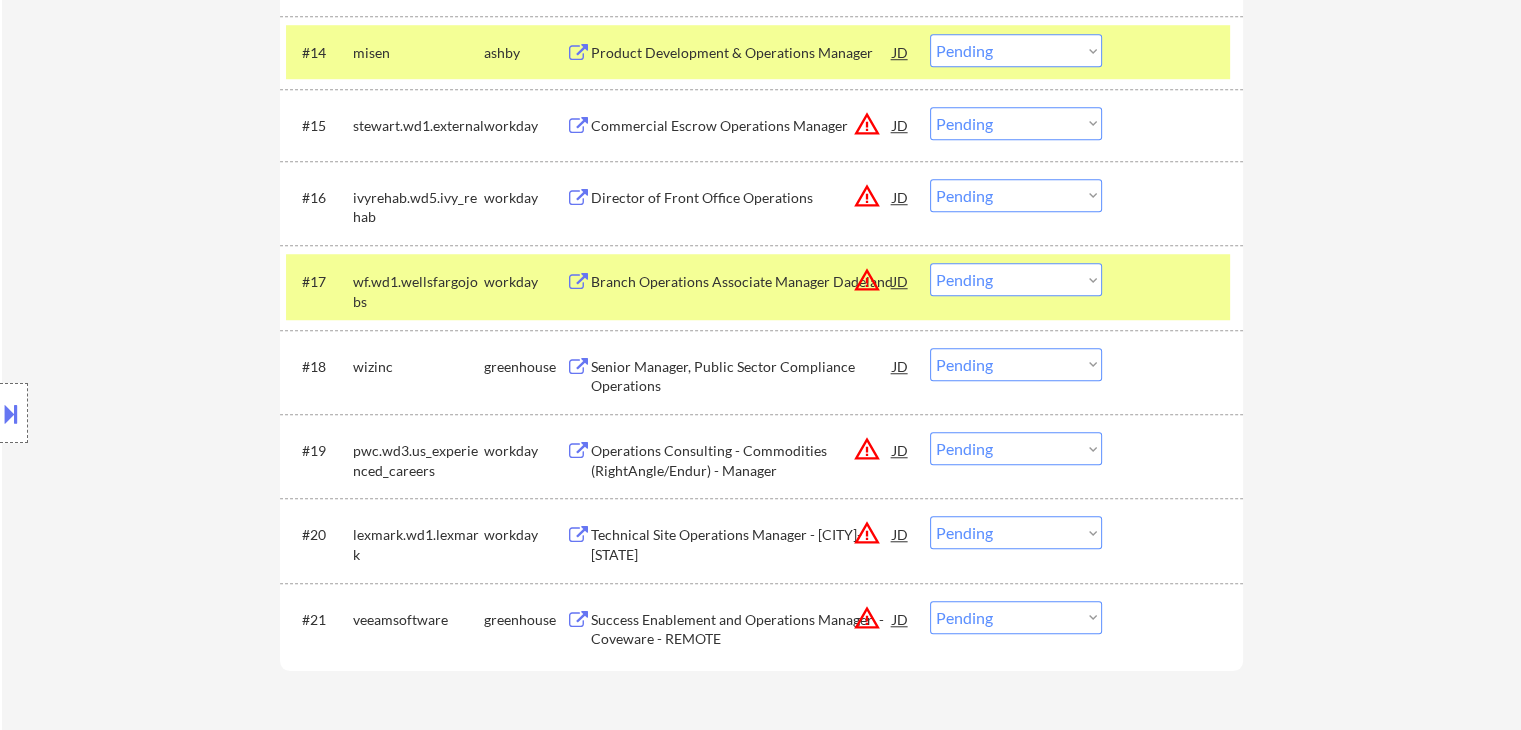 click on "Choose an option... Pending Applied Excluded (Questions) Excluded (Expired) Excluded (Location) Excluded (Bad Match) Excluded (Blocklist) Excluded (Salary) Excluded (Other)" at bounding box center (1016, 364) 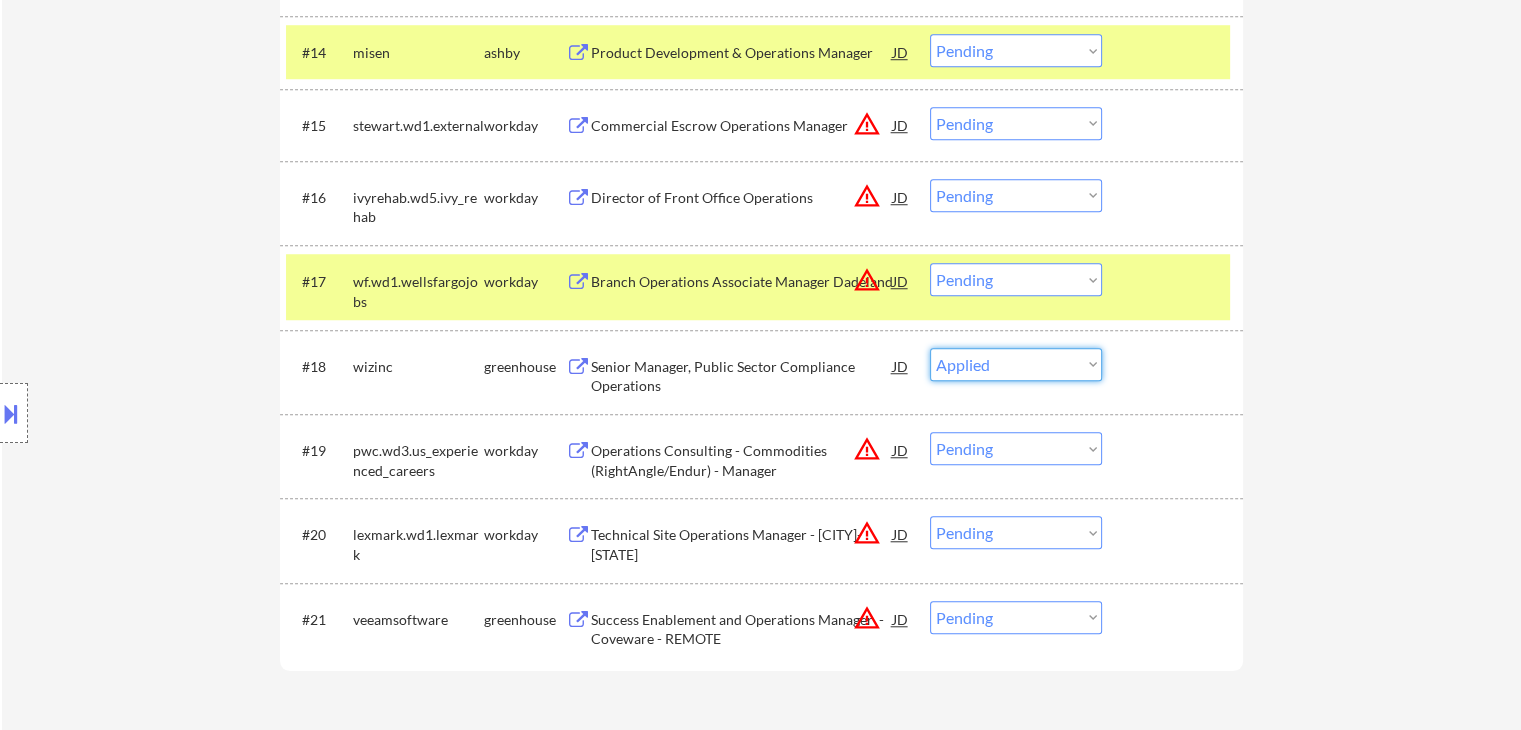 click on "Choose an option... Pending Applied Excluded (Questions) Excluded (Expired) Excluded (Location) Excluded (Bad Match) Excluded (Blocklist) Excluded (Salary) Excluded (Other)" at bounding box center [1016, 364] 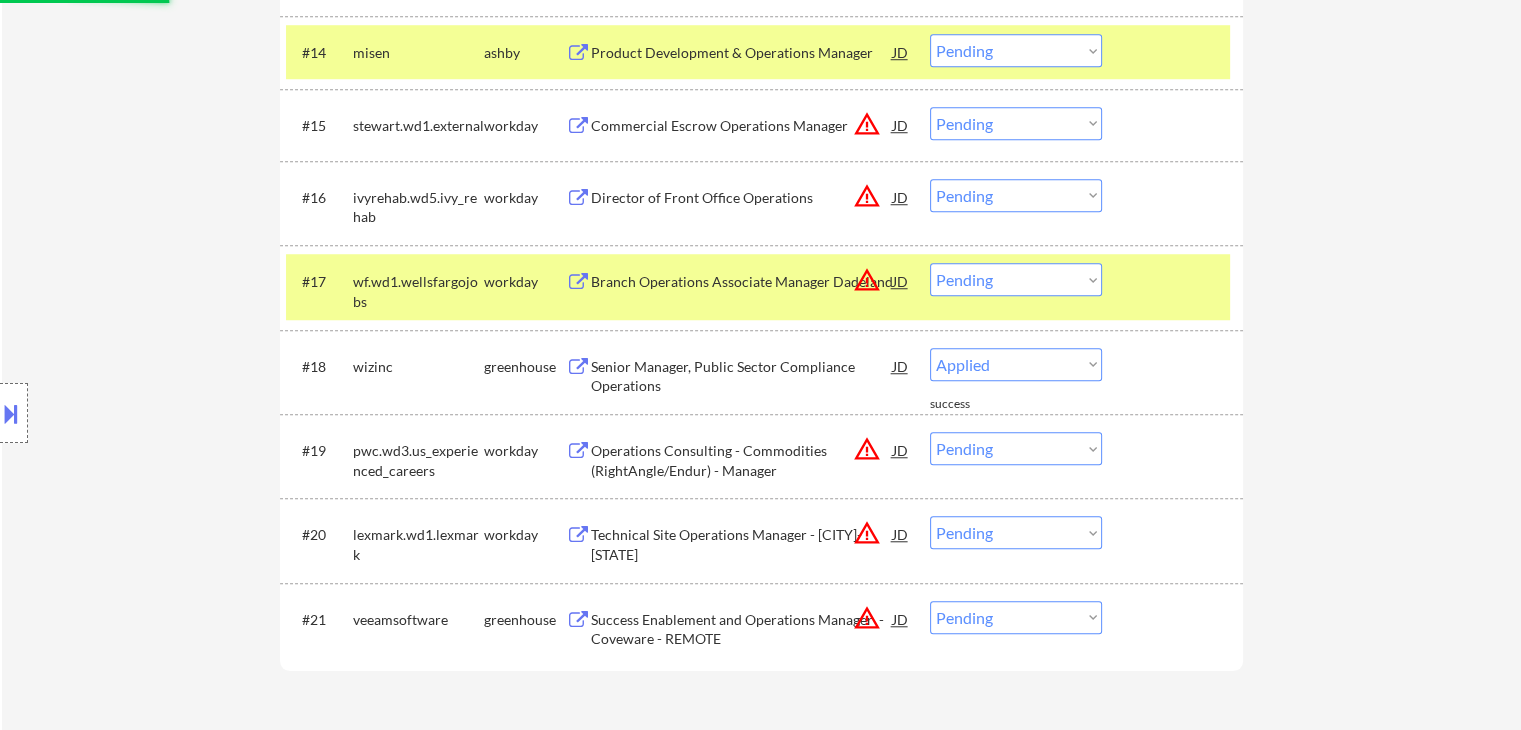 select on ""pending"" 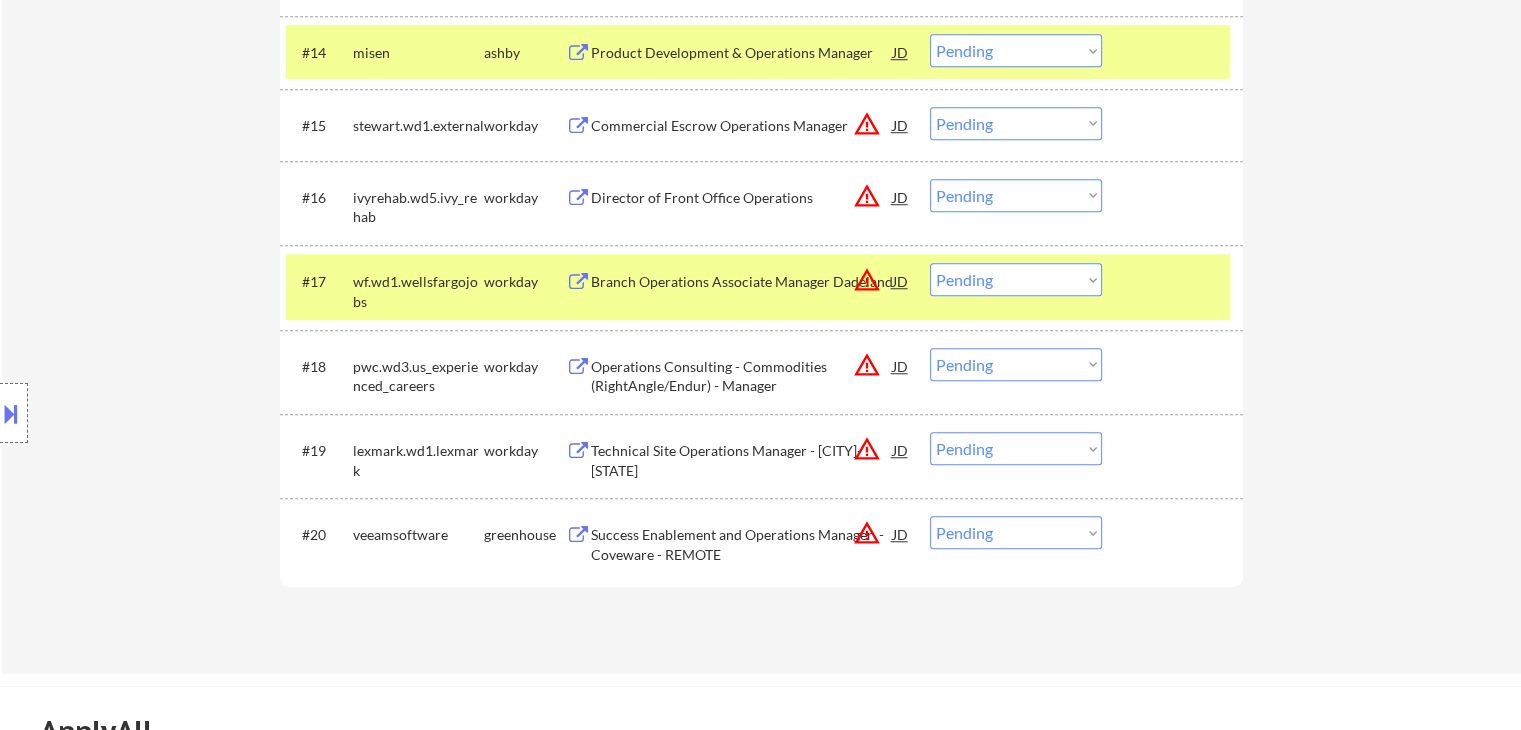 click at bounding box center [11, 413] 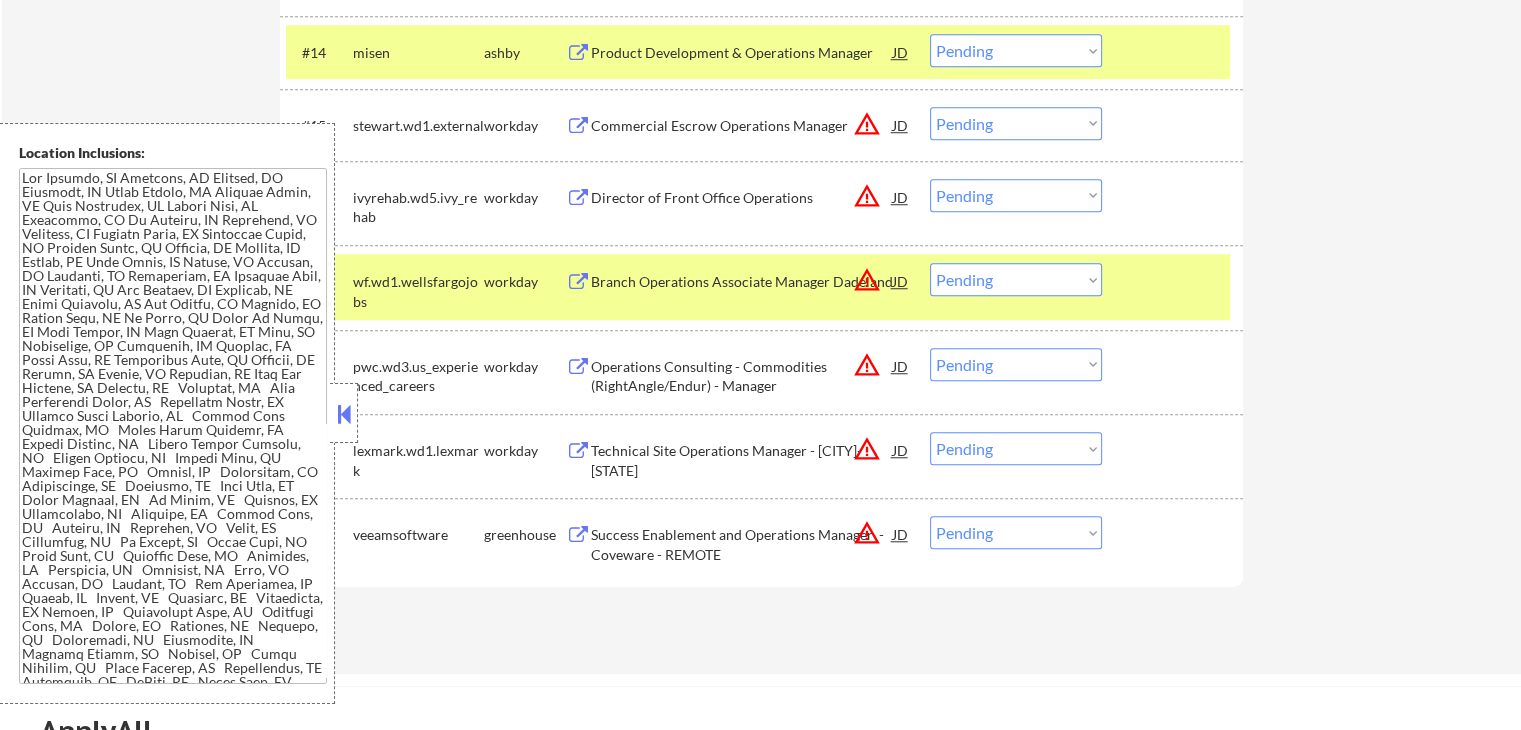 click at bounding box center (344, 413) 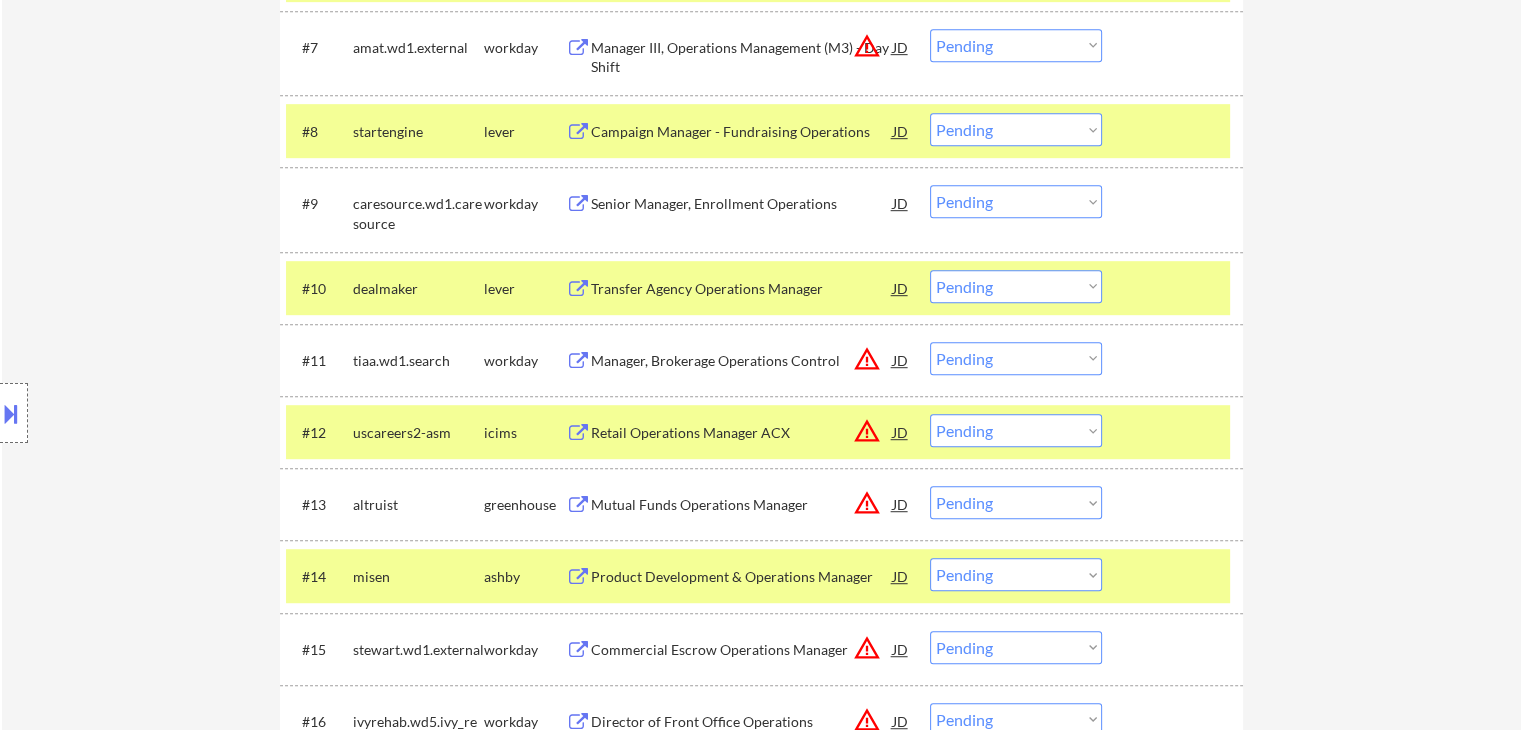 scroll, scrollTop: 1112, scrollLeft: 0, axis: vertical 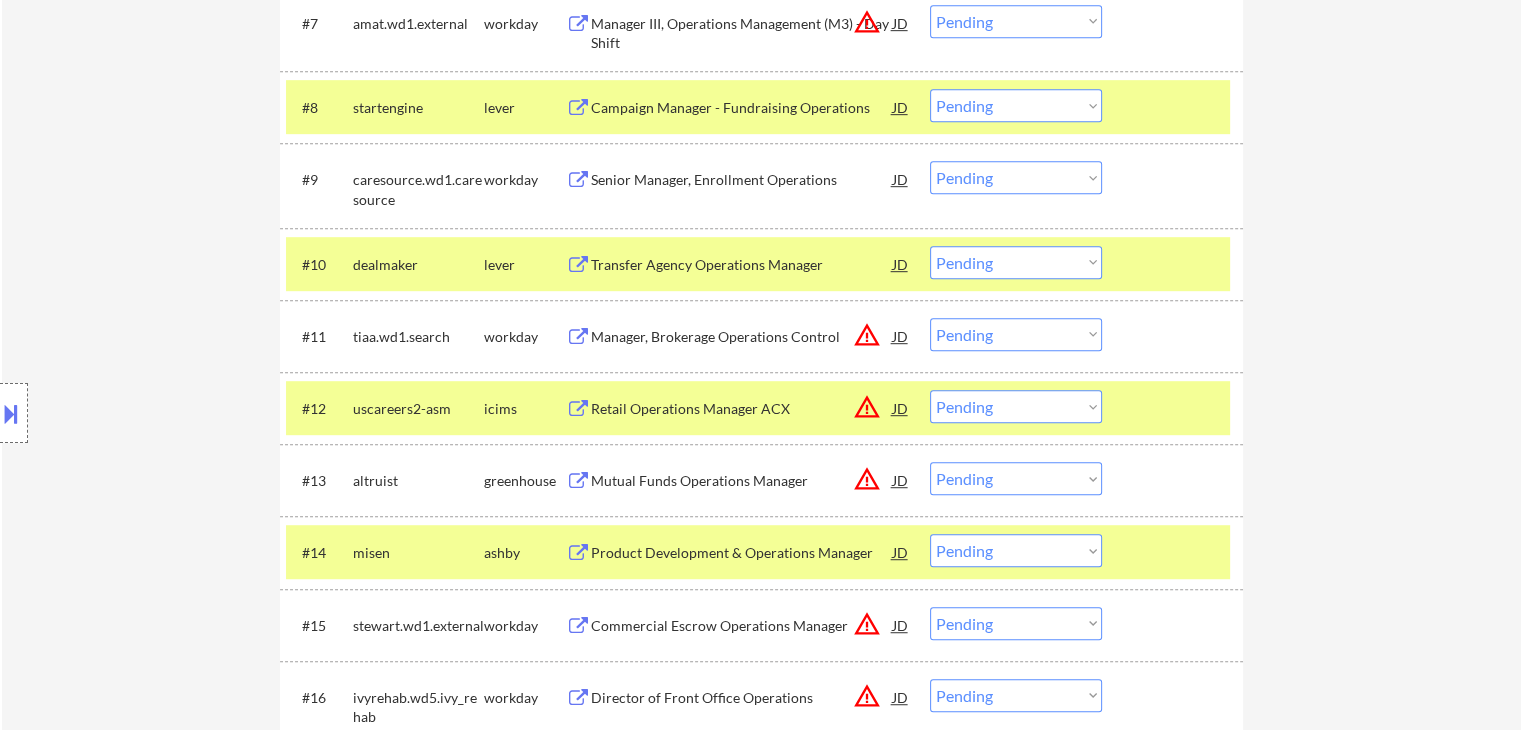 drag, startPoint x: 1039, startPoint y: 486, endPoint x: 1024, endPoint y: 467, distance: 24.207438 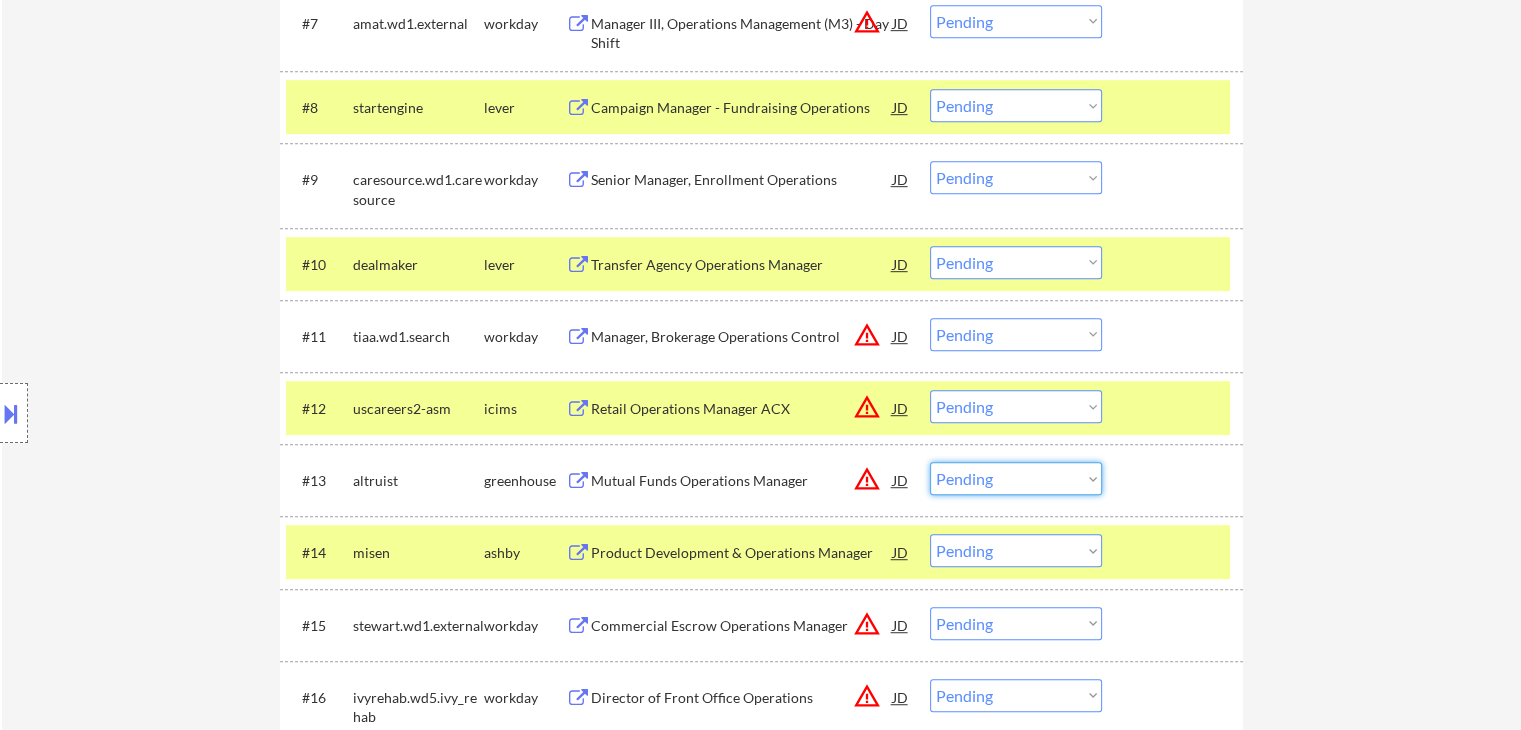 click on "Choose an option... Pending Applied Excluded (Questions) Excluded (Expired) Excluded (Location) Excluded (Bad Match) Excluded (Blocklist) Excluded (Salary) Excluded (Other)" at bounding box center [1016, 478] 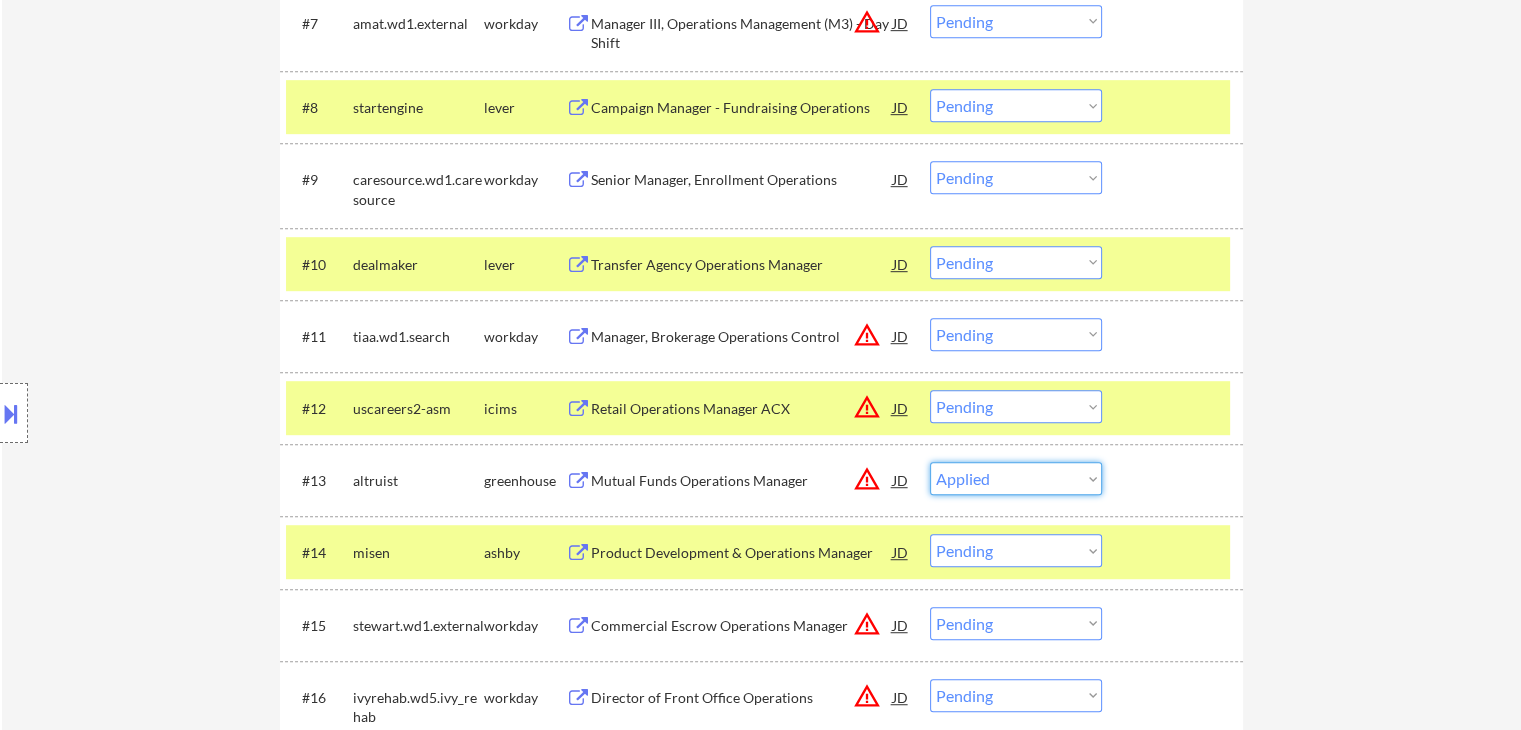 click on "Choose an option... Pending Applied Excluded (Questions) Excluded (Expired) Excluded (Location) Excluded (Bad Match) Excluded (Blocklist) Excluded (Salary) Excluded (Other)" at bounding box center [1016, 478] 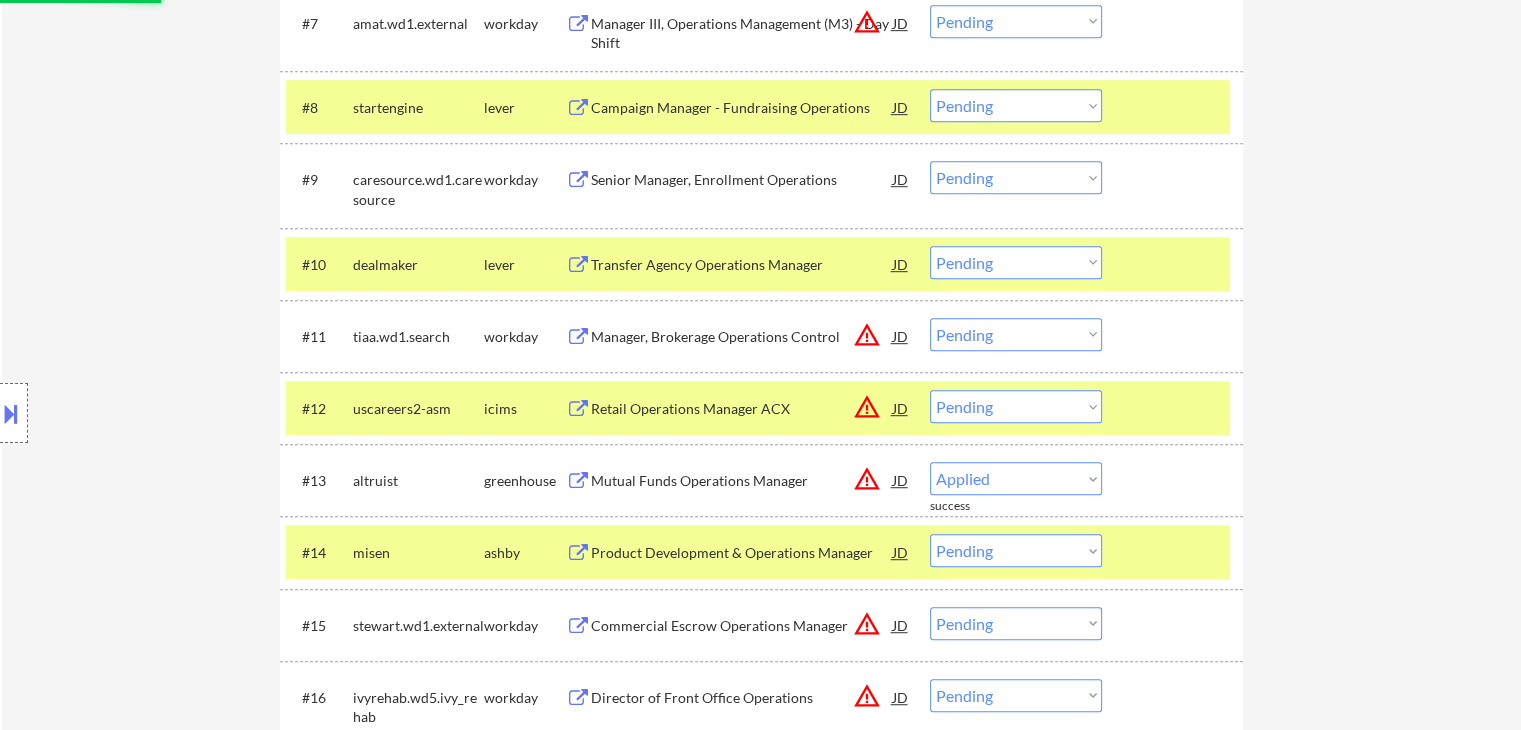 select on ""pending"" 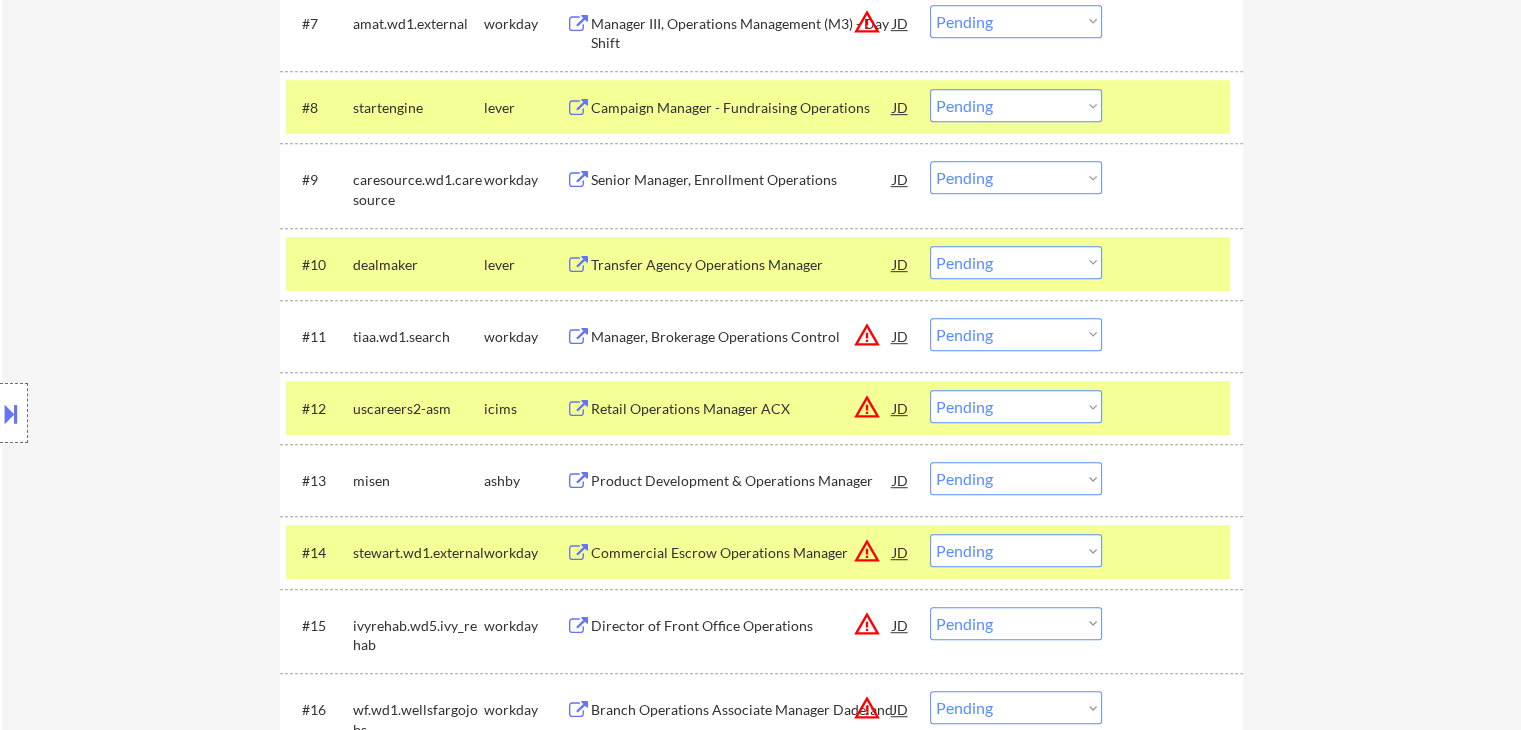 click at bounding box center [11, 413] 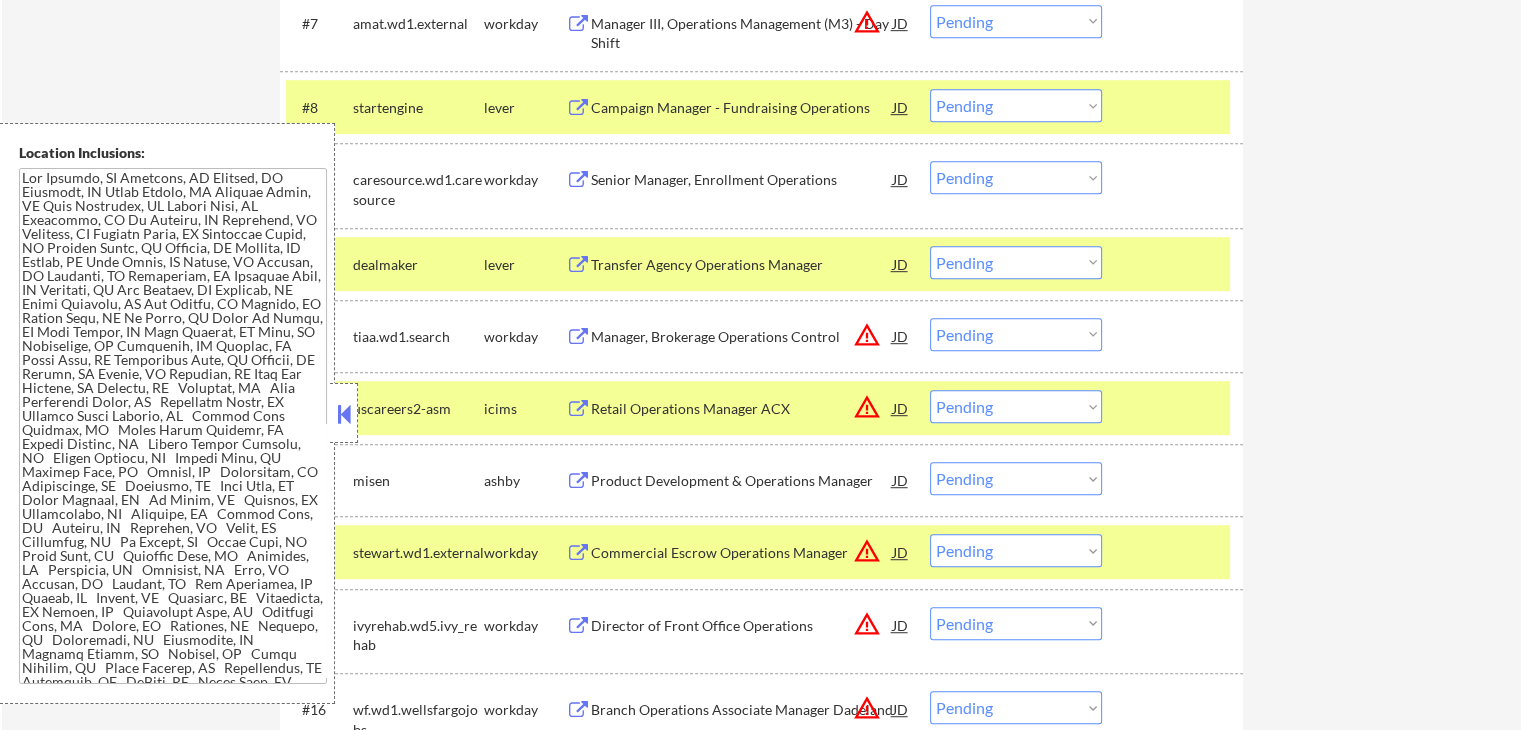 click on "← Return to /applysquad Mailslurp Inbox Job Search Builder [FIRST] [LAST] User Email: [EMAIL] Application Email: [EMAIL] Mailslurp Email: [EMAIL] LinkedIn: [LINK]
Phone: [PHONE] Current Location: [CITY] , [STATE] Applies: [NUMBER] sent / [NUMBER] bought Internal Notes Can work in country of residence?: yes Squad Notes Minimum salary: $130,000 Will need Visa to work in that country now/future?: no Download Resume Add a Job Manually Shah Mailslurp ✔️ Applications Pending (19) Excluded (1882) Applied (1422) All (3323) View All Results Back 1 / 1
Next Company ATS Title Status Date Applied #1 butchspropanellc jazzhr Operations Manager JD warning_amber Choose an option... Pending Applied Excluded (Questions) Excluded (Expired) Excluded (Location) Excluded (Bad Match) Excluded (Blocklist) Excluded (Salary) Excluded (Other) #2 careers-internova icims VP- Business Operations JD Choose an option... Pending #3" at bounding box center [761, 34] 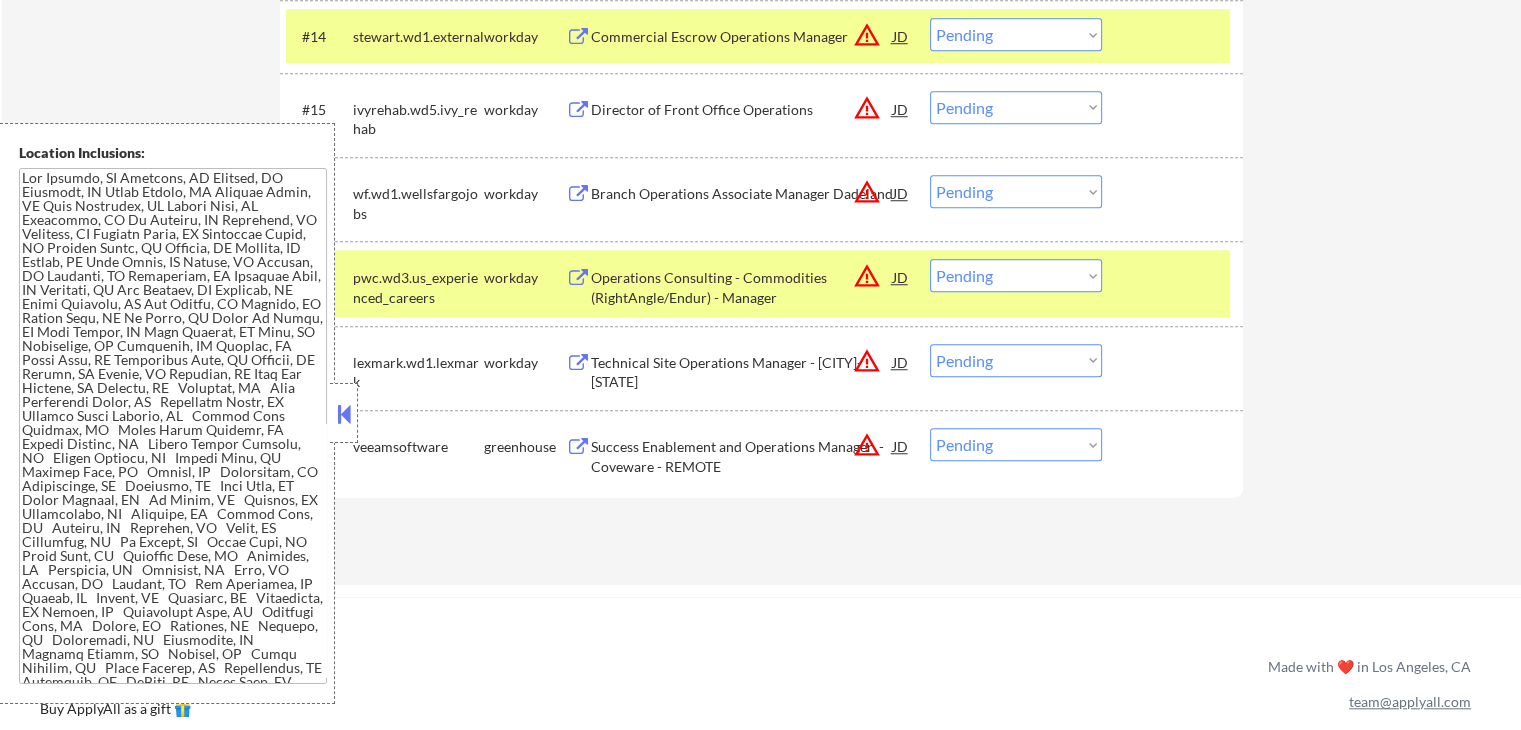 scroll, scrollTop: 1712, scrollLeft: 0, axis: vertical 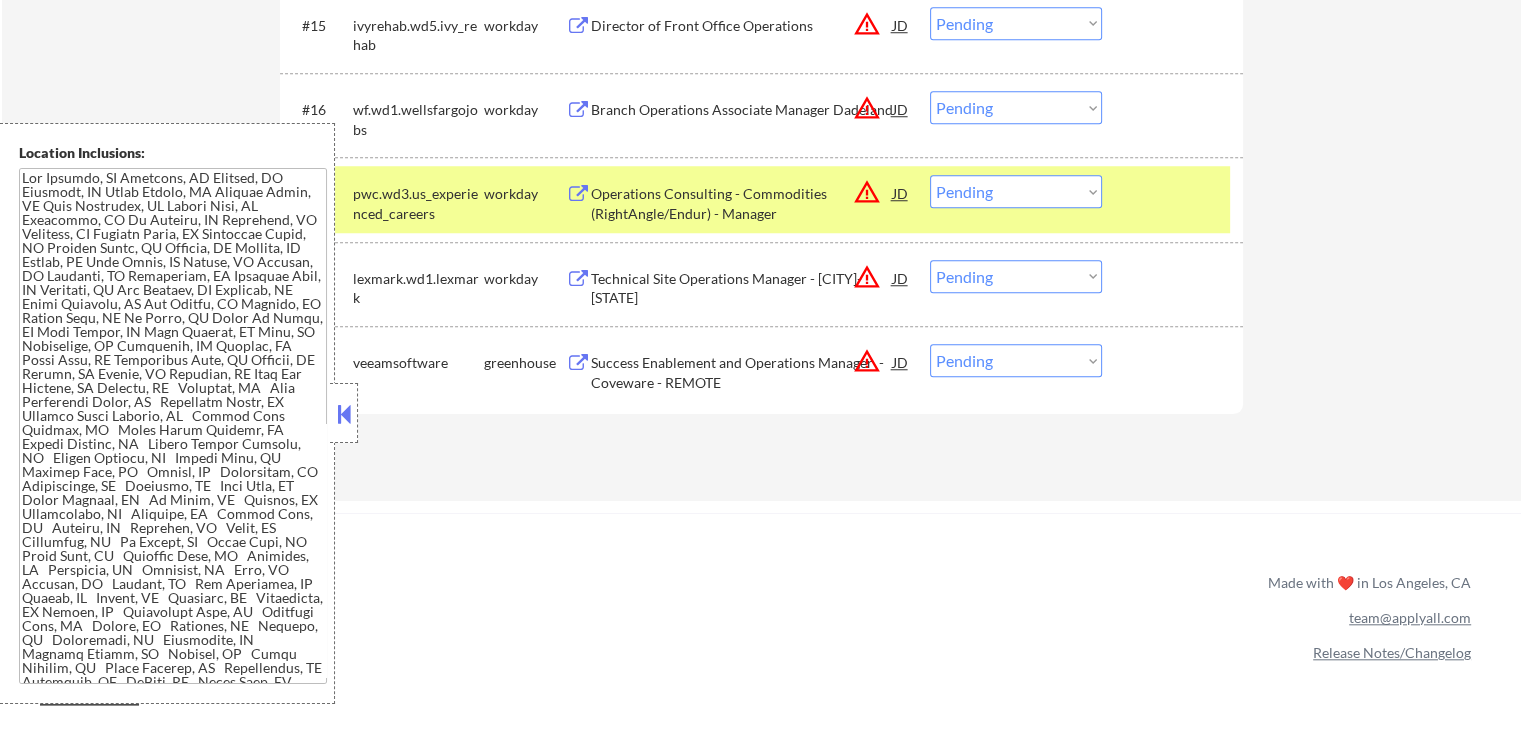 click at bounding box center [344, 414] 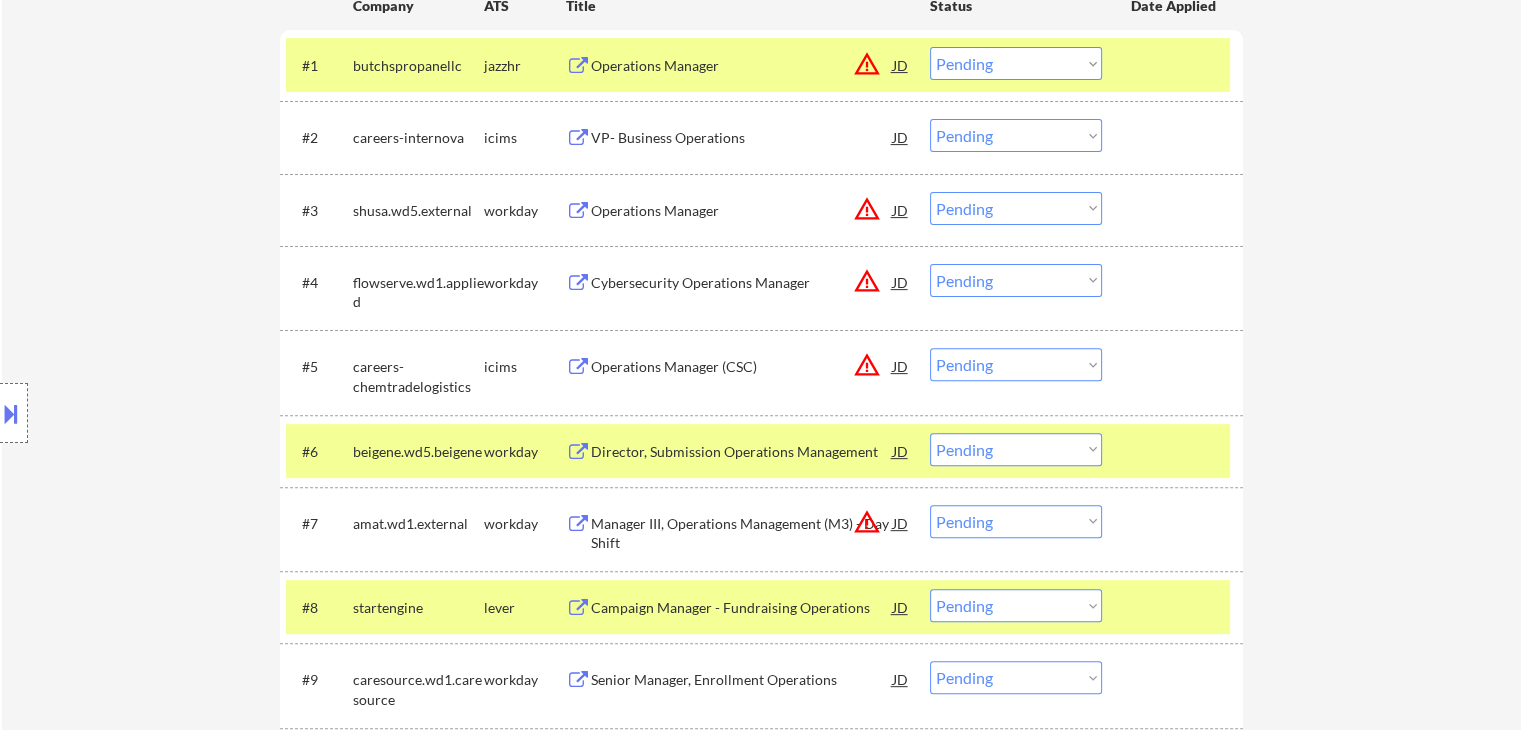 scroll, scrollTop: 1011, scrollLeft: 0, axis: vertical 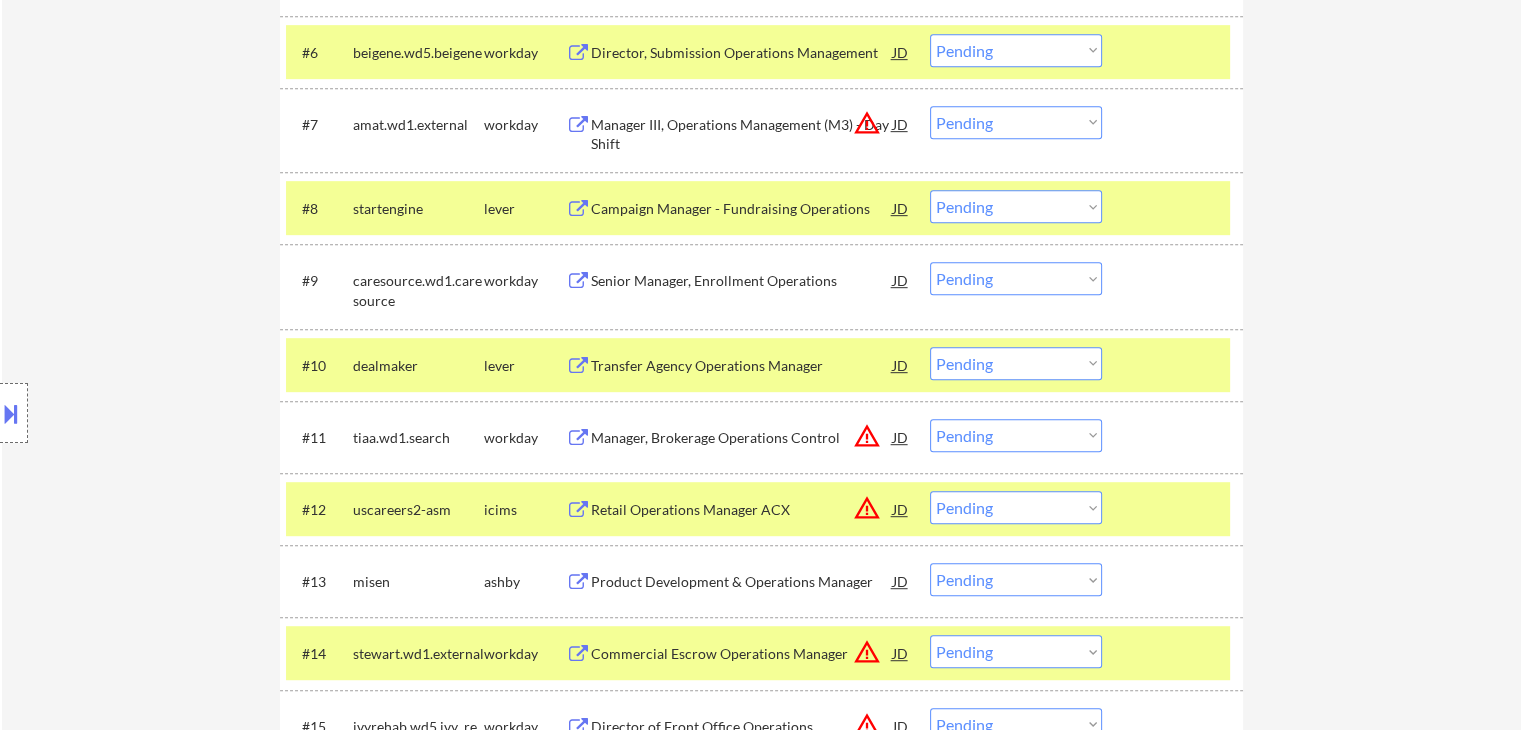 click on "Transfer Agency Operations Manager" at bounding box center [742, 366] 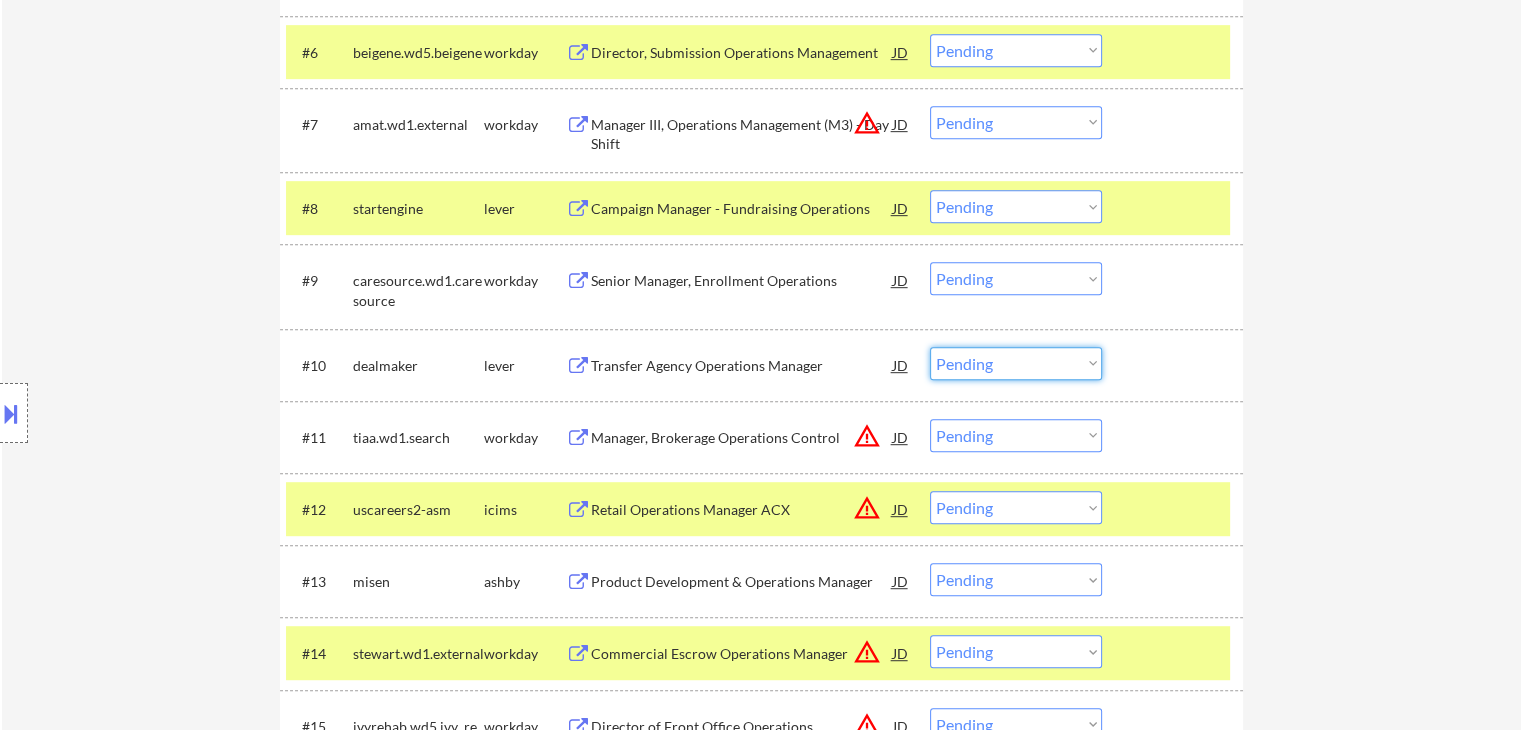 click on "Choose an option... Pending Applied Excluded (Questions) Excluded (Expired) Excluded (Location) Excluded (Bad Match) Excluded (Blocklist) Excluded (Salary) Excluded (Other)" at bounding box center [1016, 363] 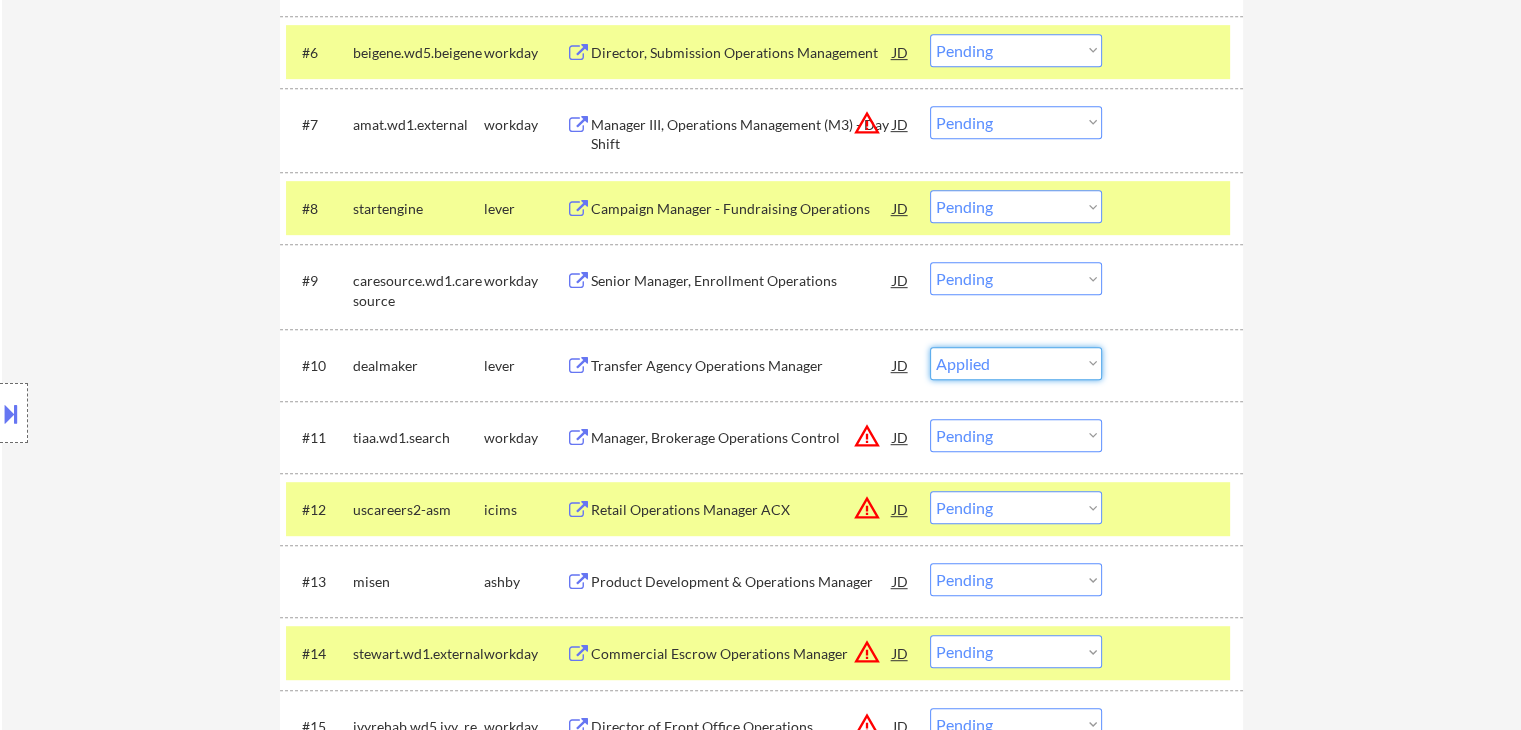 click on "Choose an option... Pending Applied Excluded (Questions) Excluded (Expired) Excluded (Location) Excluded (Bad Match) Excluded (Blocklist) Excluded (Salary) Excluded (Other)" at bounding box center [1016, 363] 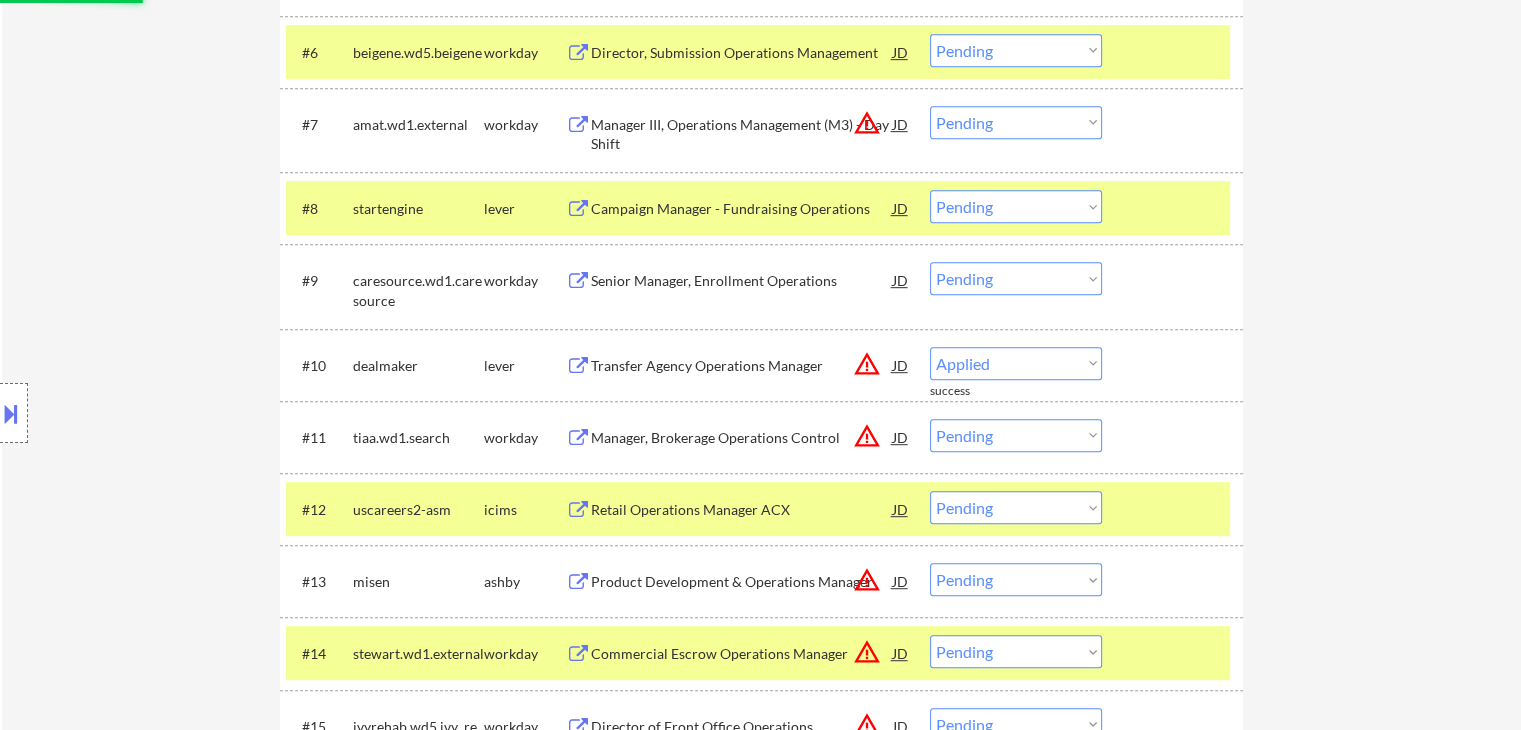 select on ""pending"" 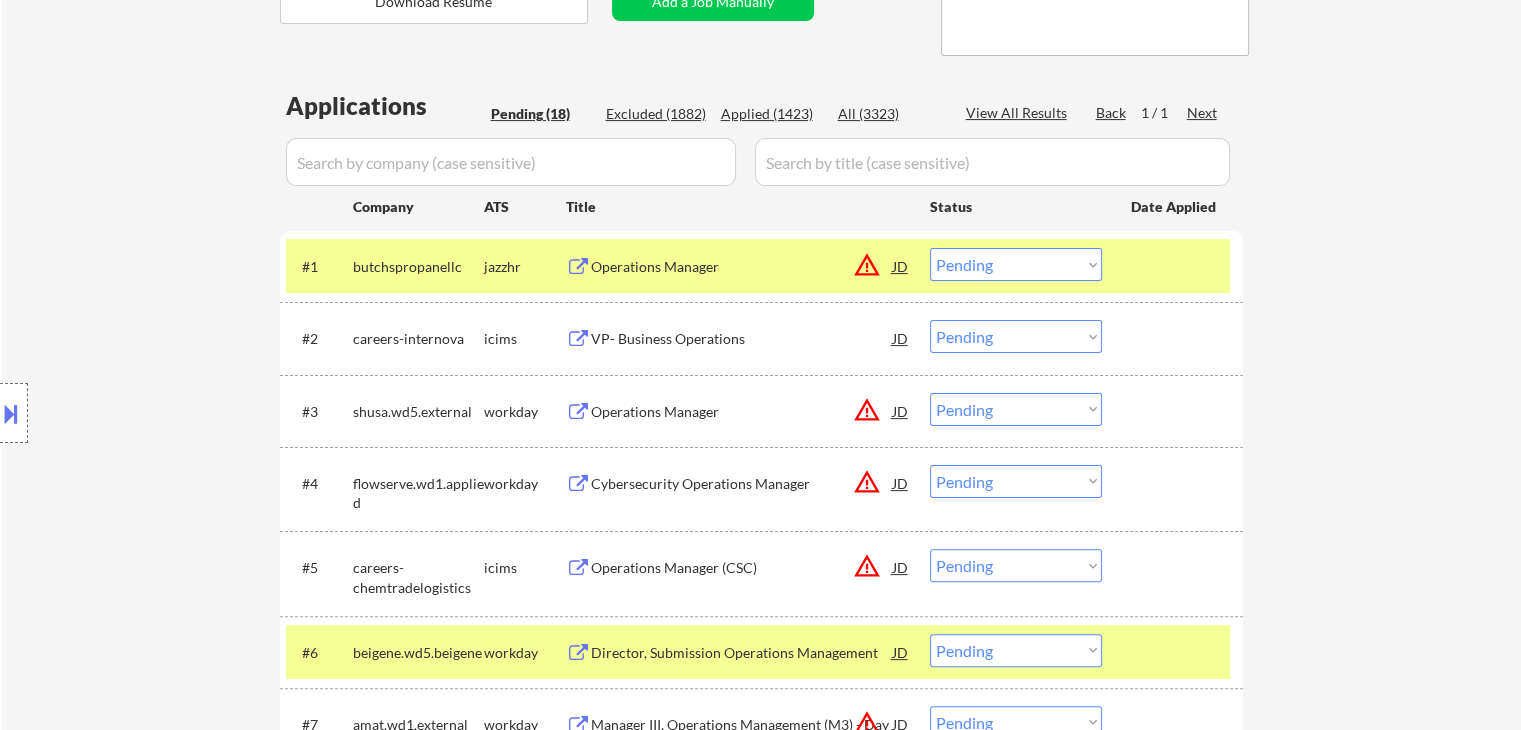 scroll, scrollTop: 0, scrollLeft: 0, axis: both 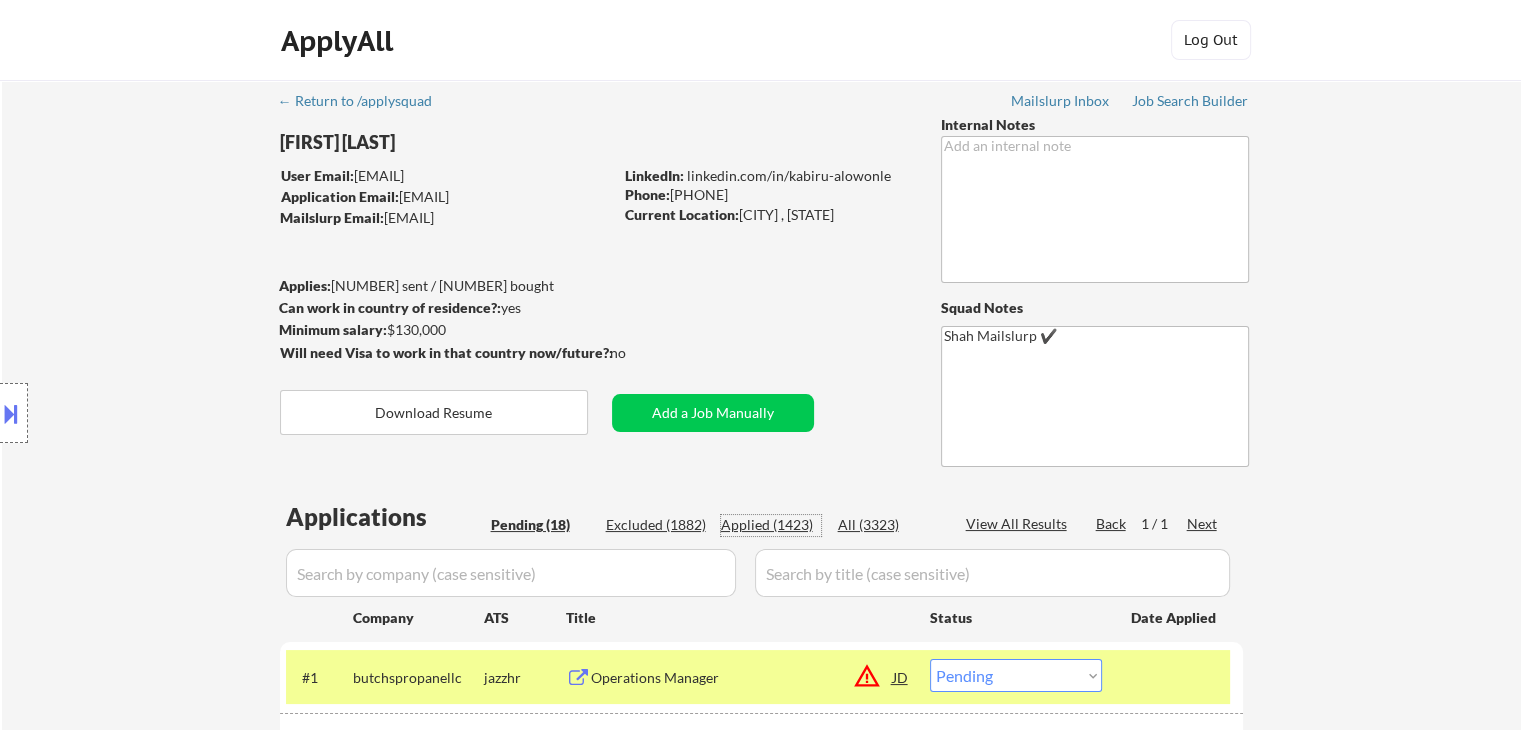 click on "Applied (1423)" at bounding box center [771, 525] 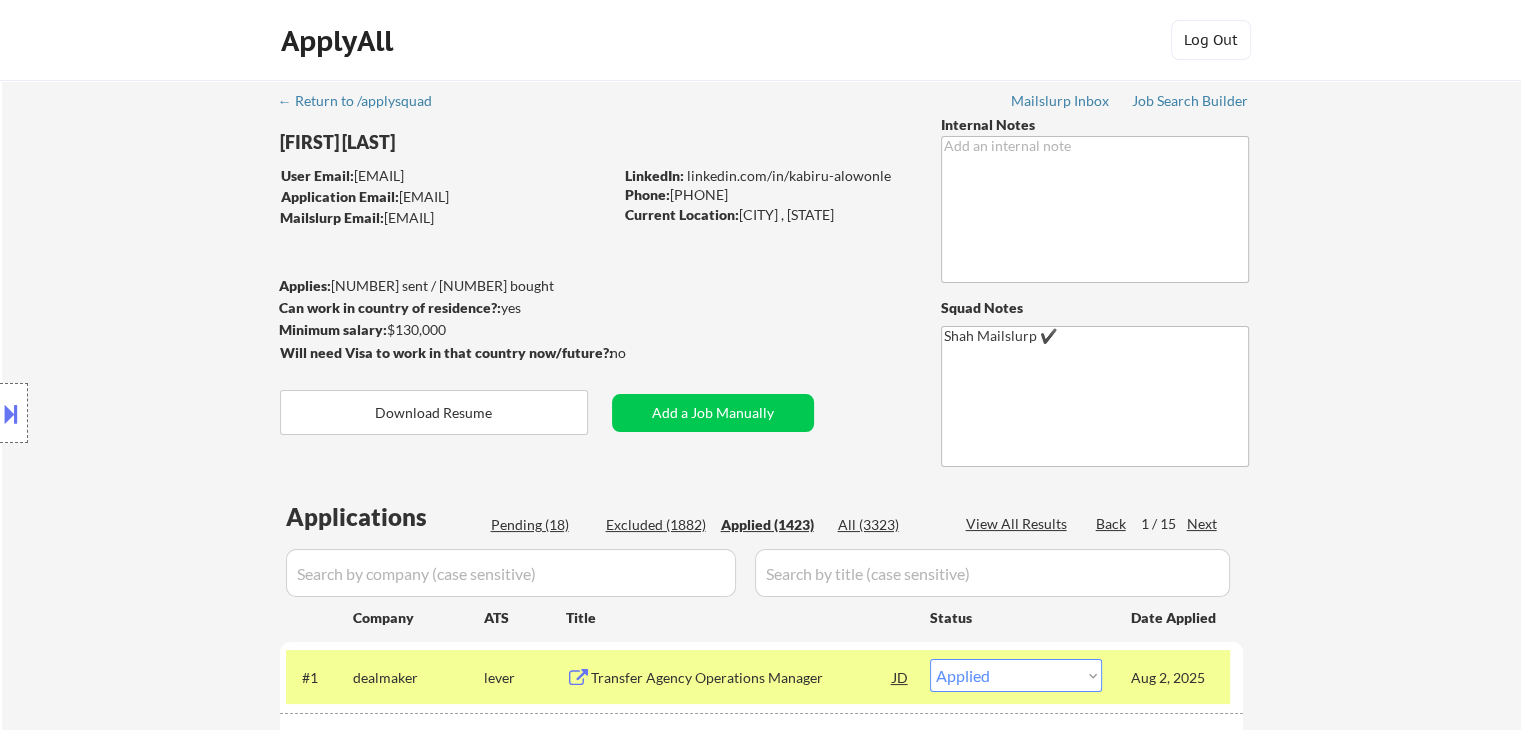 scroll, scrollTop: 2052, scrollLeft: 0, axis: vertical 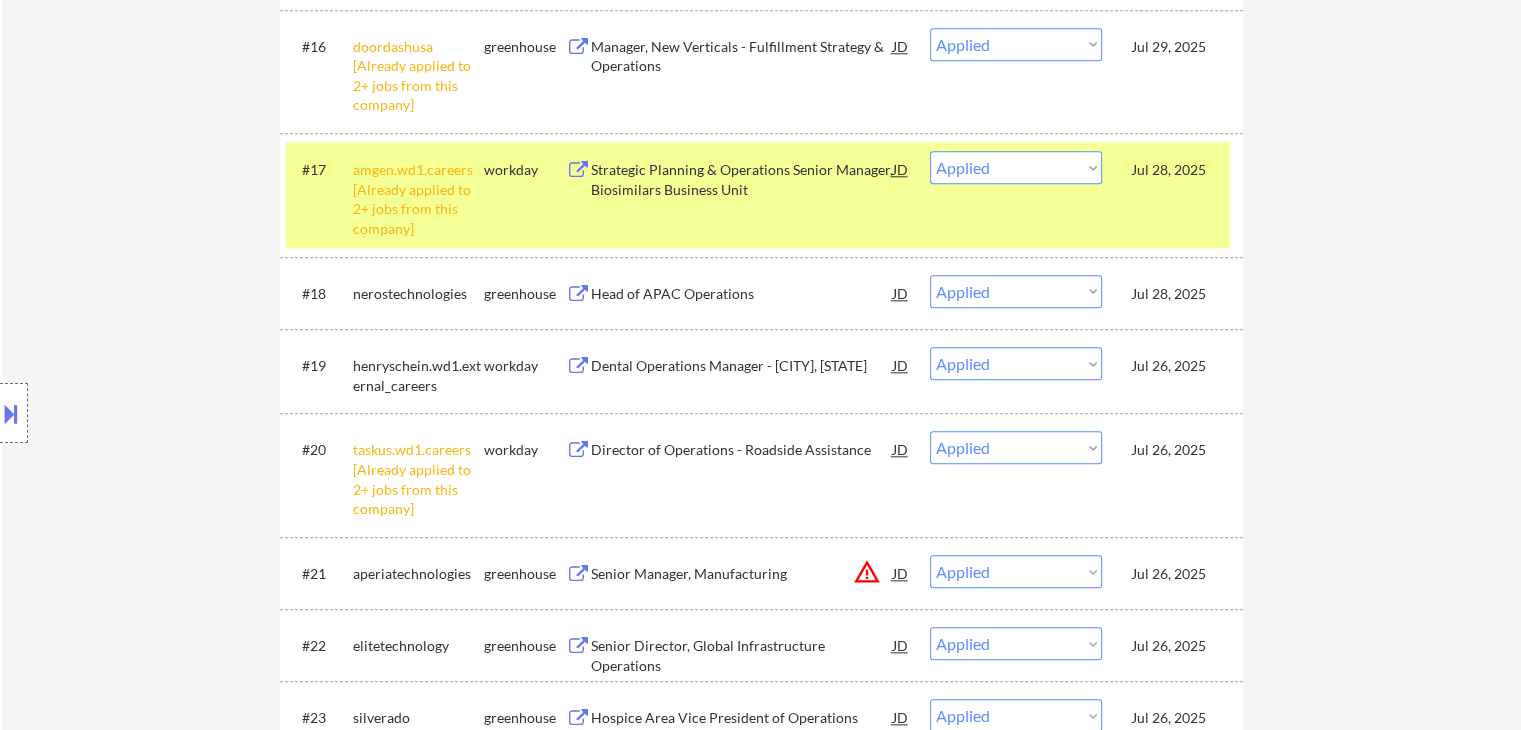 click on "← Return to /applysquad Mailslurp Inbox Job Search Builder [FIRST] [LAST] User Email: [EMAIL] Application Email: [EMAIL] Mailslurp Email: [EMAIL] LinkedIn: [LINK]
Phone: [PHONE] Current Location: [CITY] , [STATE] Applies: [NUMBER] sent / [NUMBER] bought Internal Notes Can work in country of residence?: yes Squad Notes Minimum salary: $130,000 Will need Visa to work in that country now/future?: no Download Resume Add a Job Manually Shah Mailslurp ✔️ Applications Pending (18) Excluded (1882) Applied (1423) All (3323) View All Results Back 1 / 15
Next Company ATS Title Status Date Applied #1 dealmaker lever Transfer Agency Operations Manager JD warning_amber Choose an option... Pending Applied Excluded (Questions) Excluded (Expired) Excluded (Location) Excluded (Bad Match) Excluded (Blocklist) Excluded (Salary) Excluded (Other) Aug 2, 2025 #2 altruist greenhouse Mutual Funds Operations Manager JD Pending" at bounding box center (761, 2830) 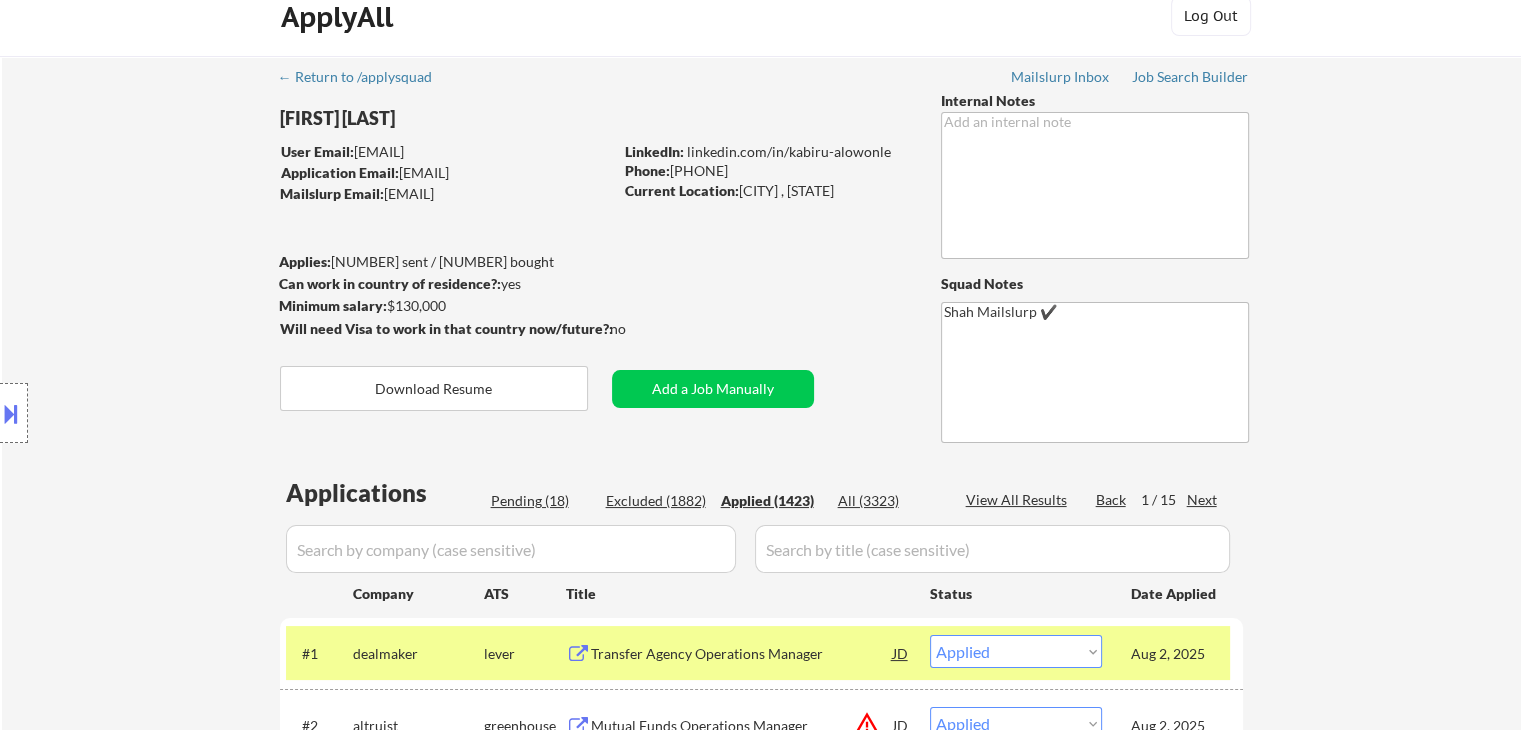 scroll, scrollTop: 0, scrollLeft: 0, axis: both 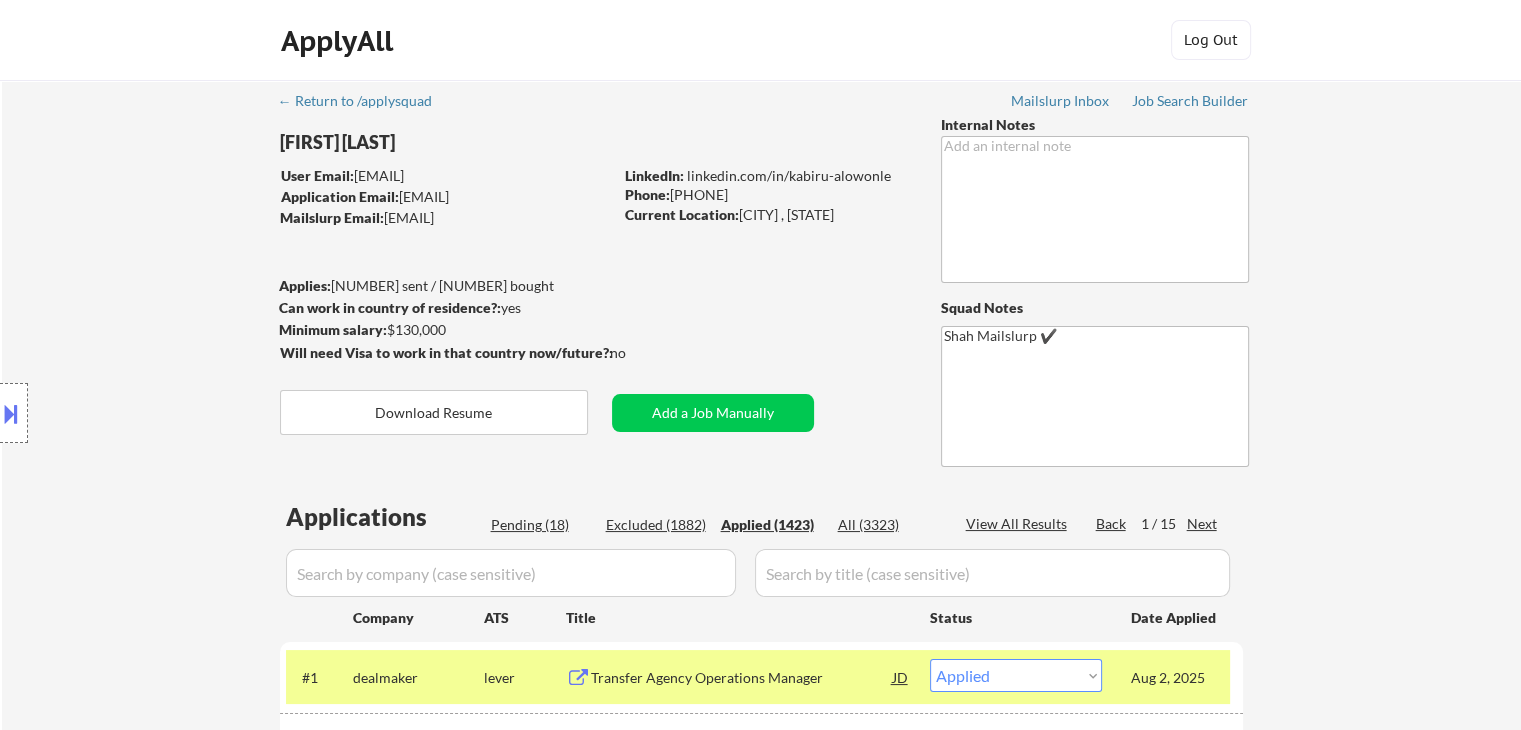 click on "Pending (18)" at bounding box center [541, 525] 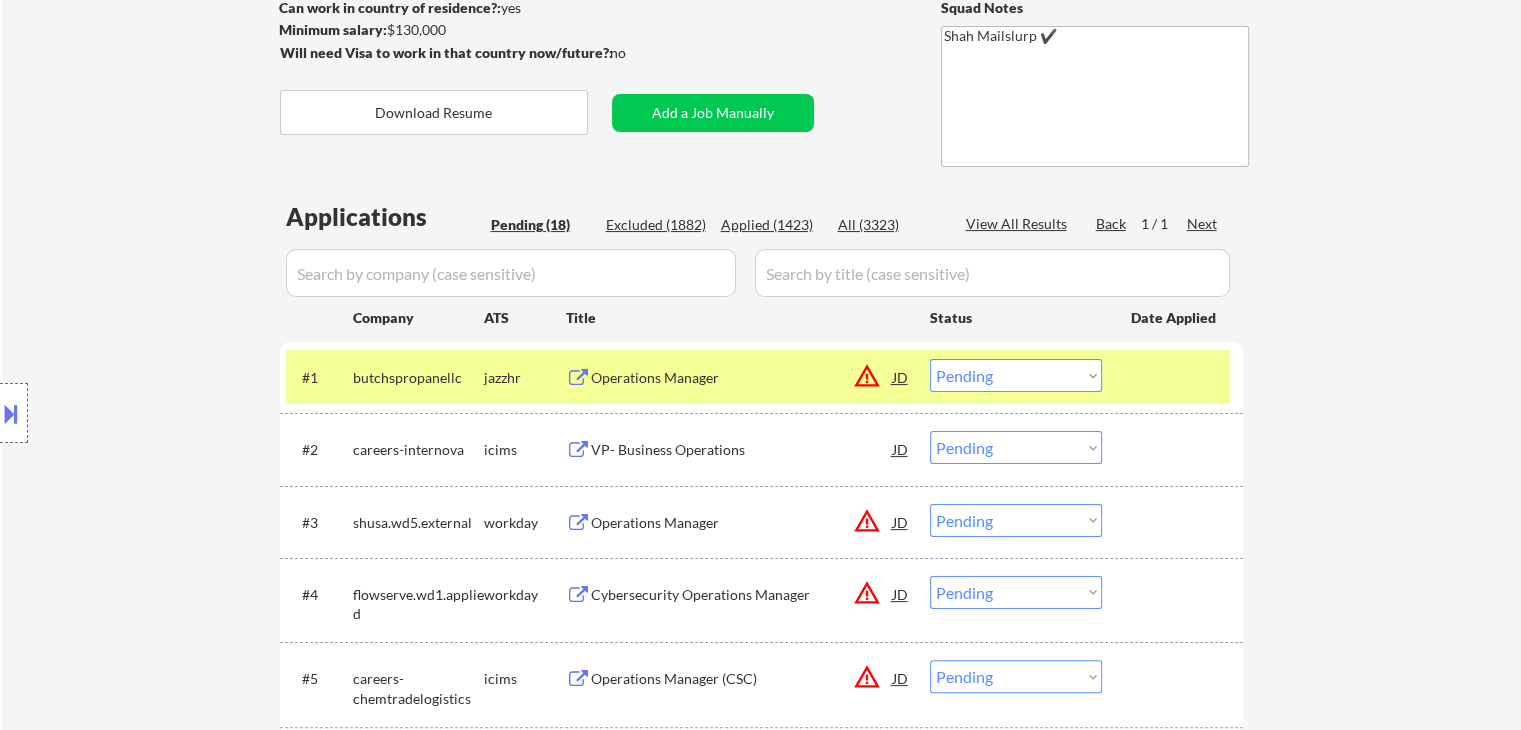 scroll, scrollTop: 854, scrollLeft: 0, axis: vertical 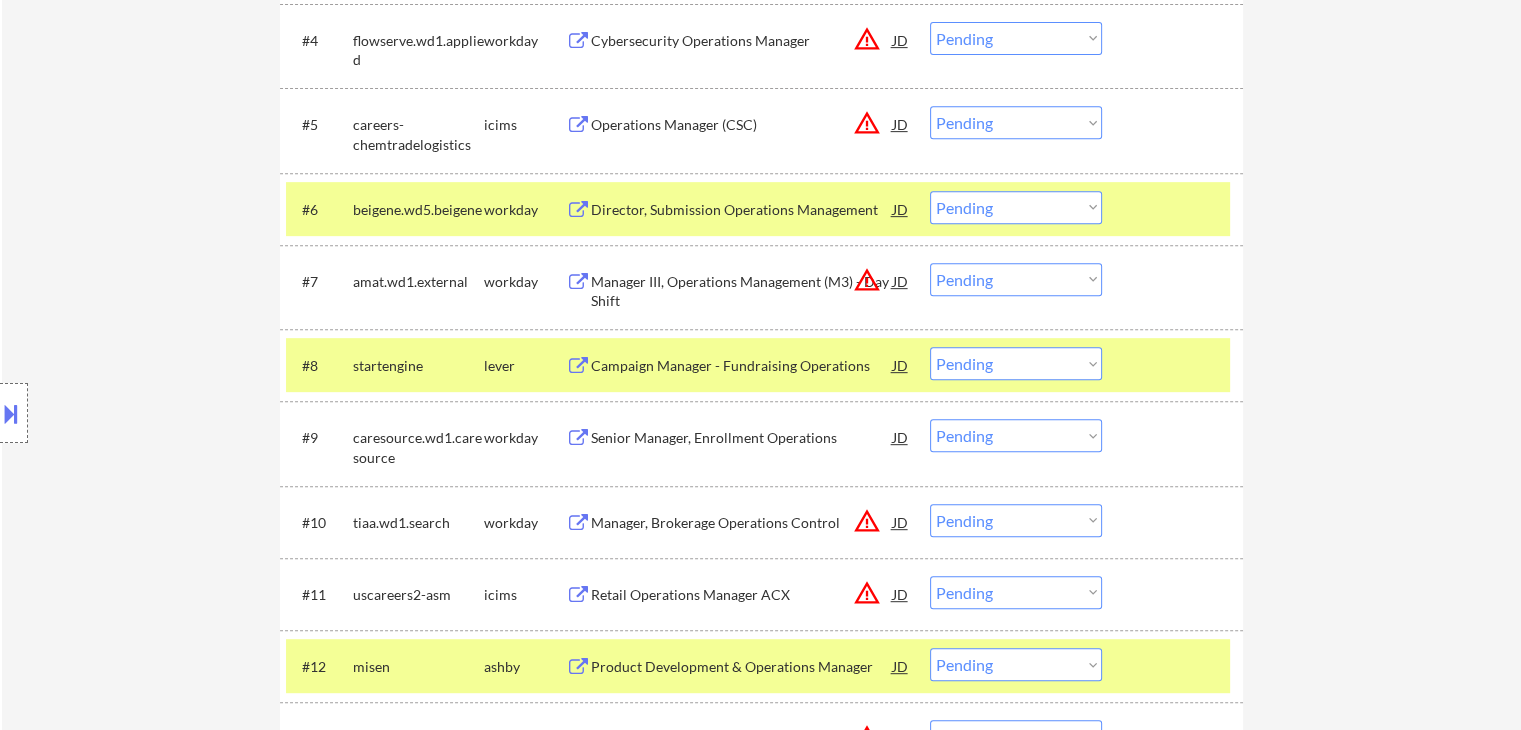 drag, startPoint x: 1024, startPoint y: 365, endPoint x: 984, endPoint y: 365, distance: 40 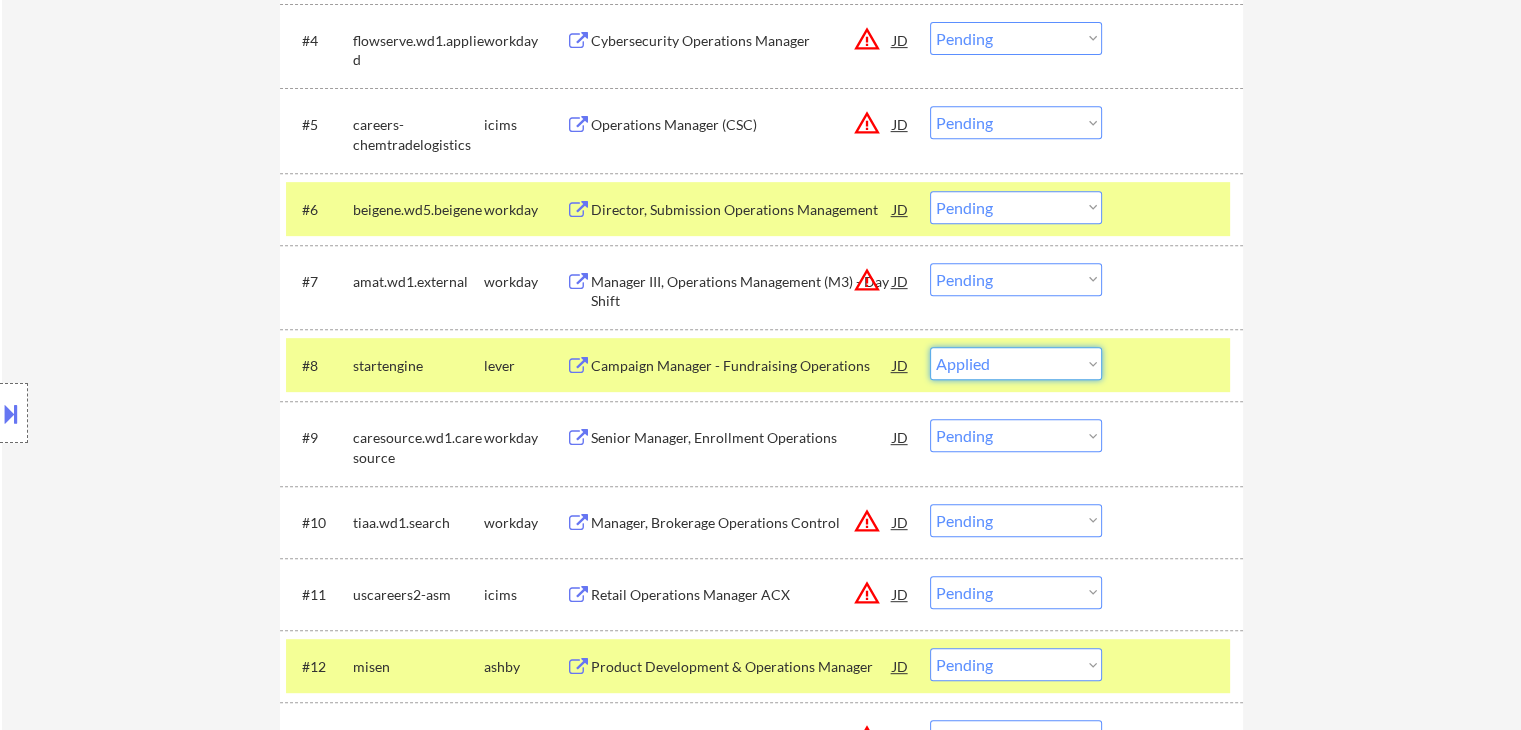click on "Choose an option... Pending Applied Excluded (Questions) Excluded (Expired) Excluded (Location) Excluded (Bad Match) Excluded (Blocklist) Excluded (Salary) Excluded (Other)" at bounding box center (1016, 363) 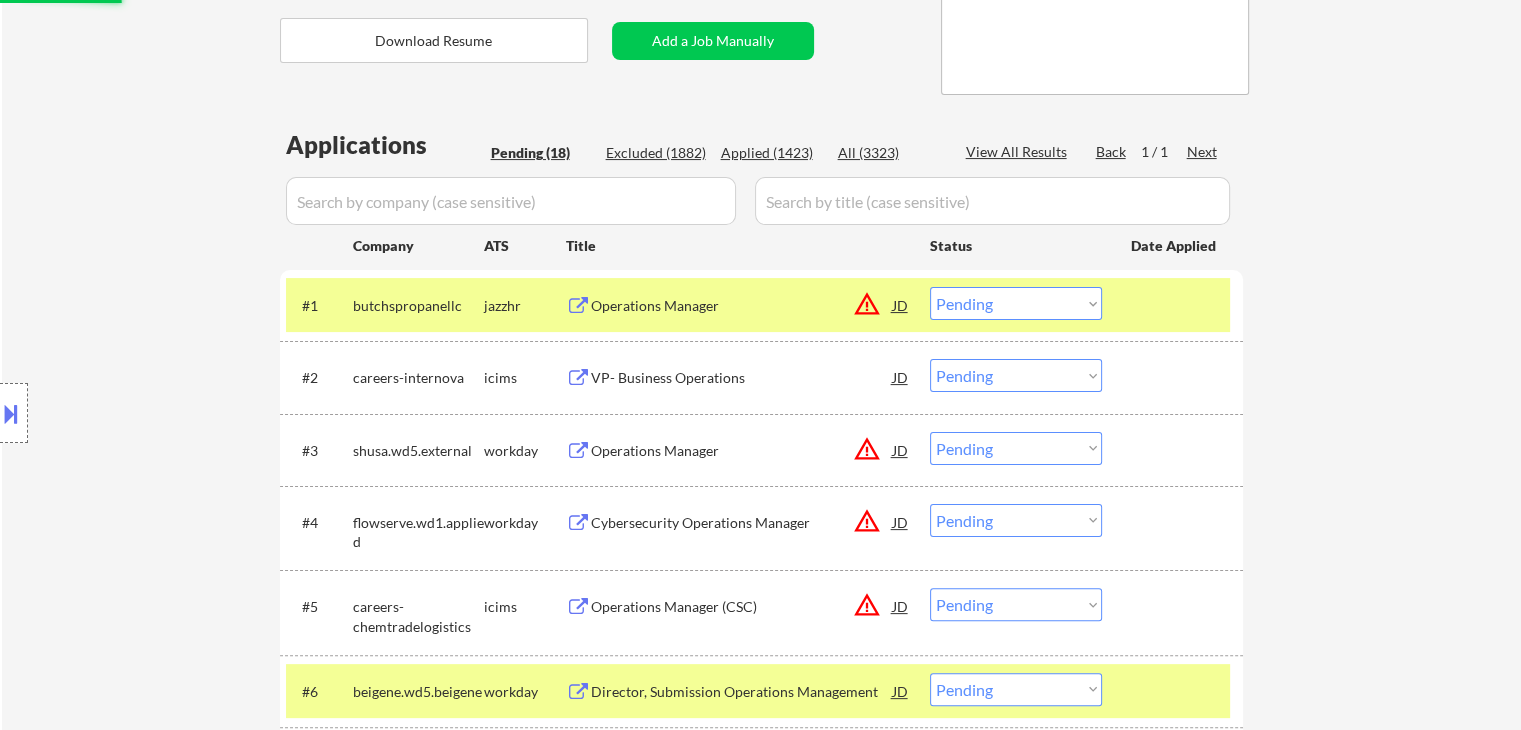 scroll, scrollTop: 354, scrollLeft: 0, axis: vertical 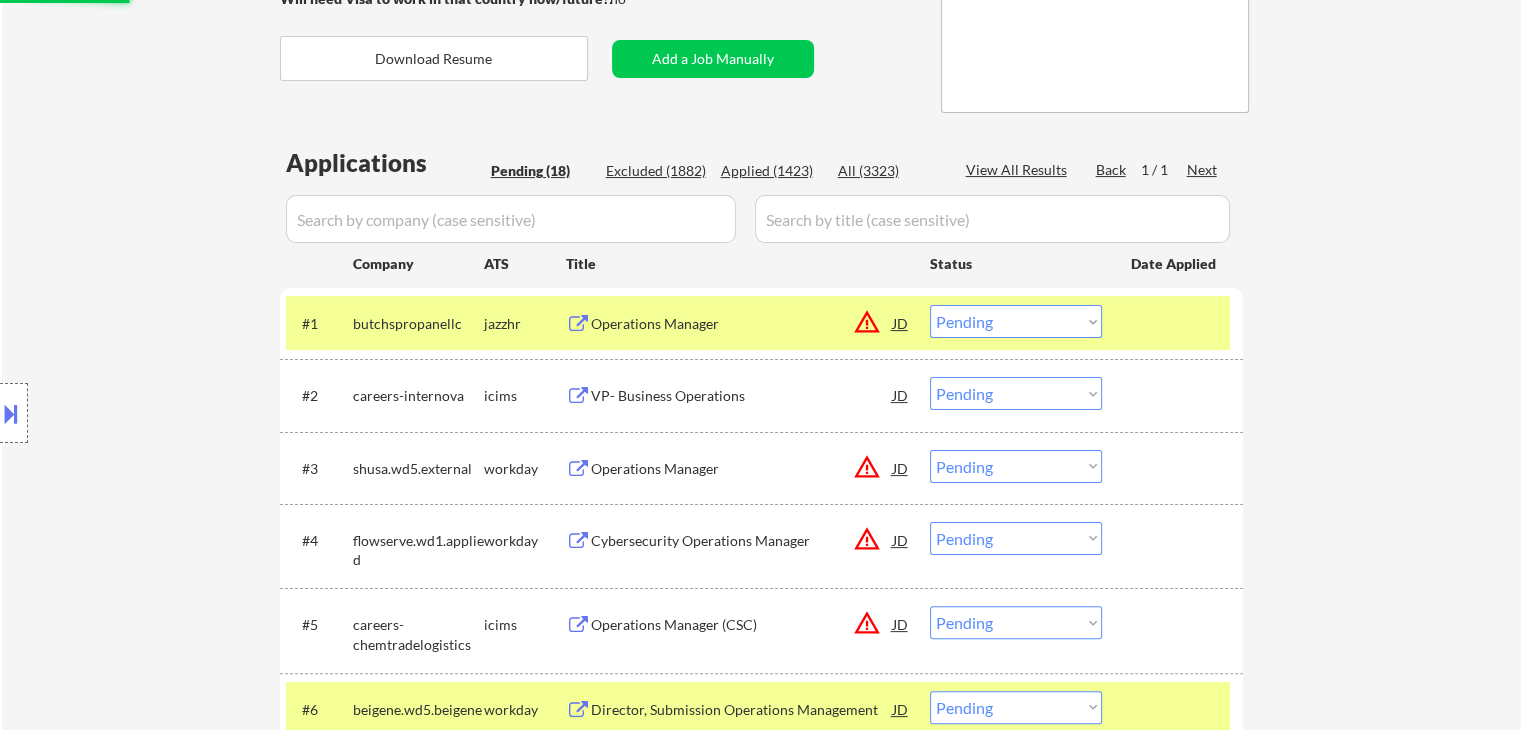 select on ""pending"" 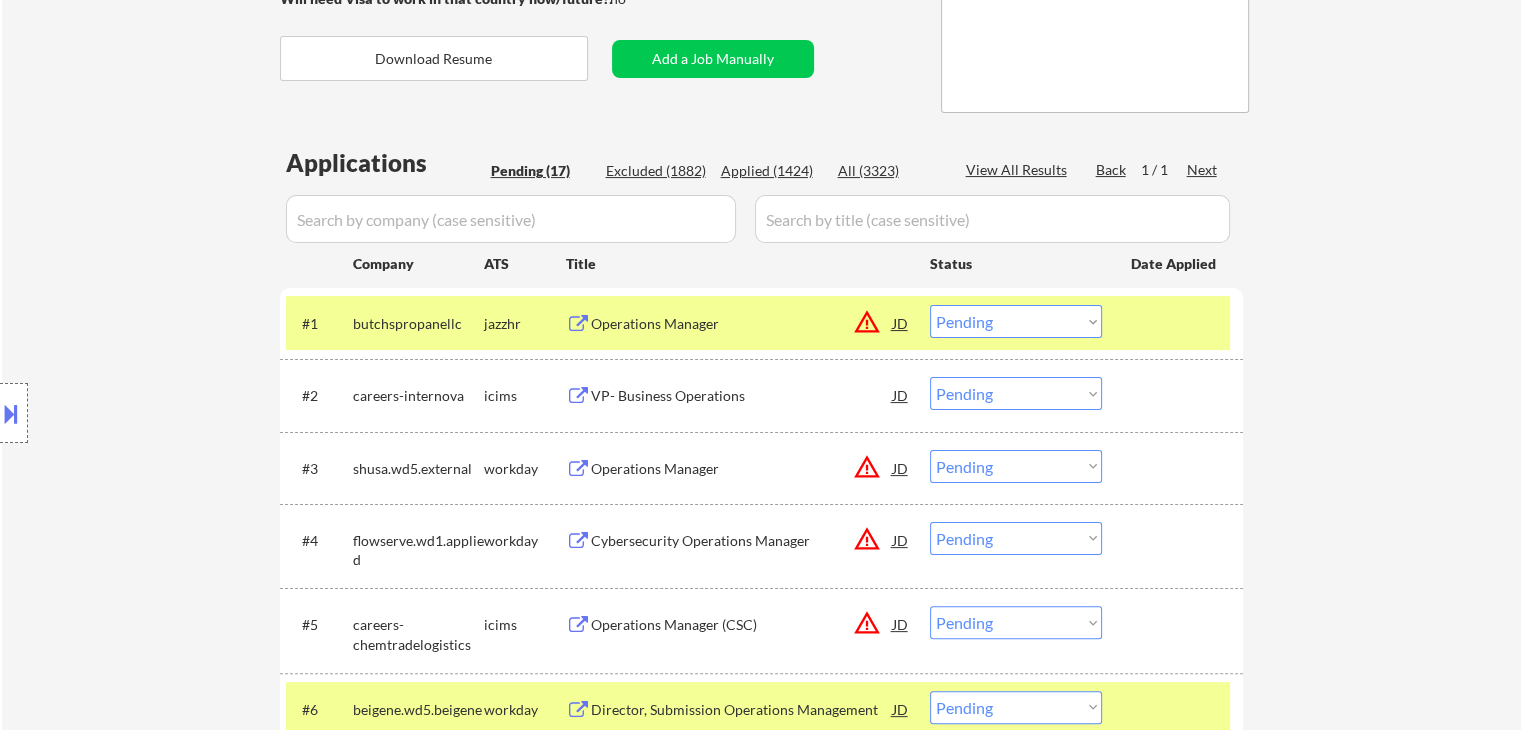 click at bounding box center [11, 413] 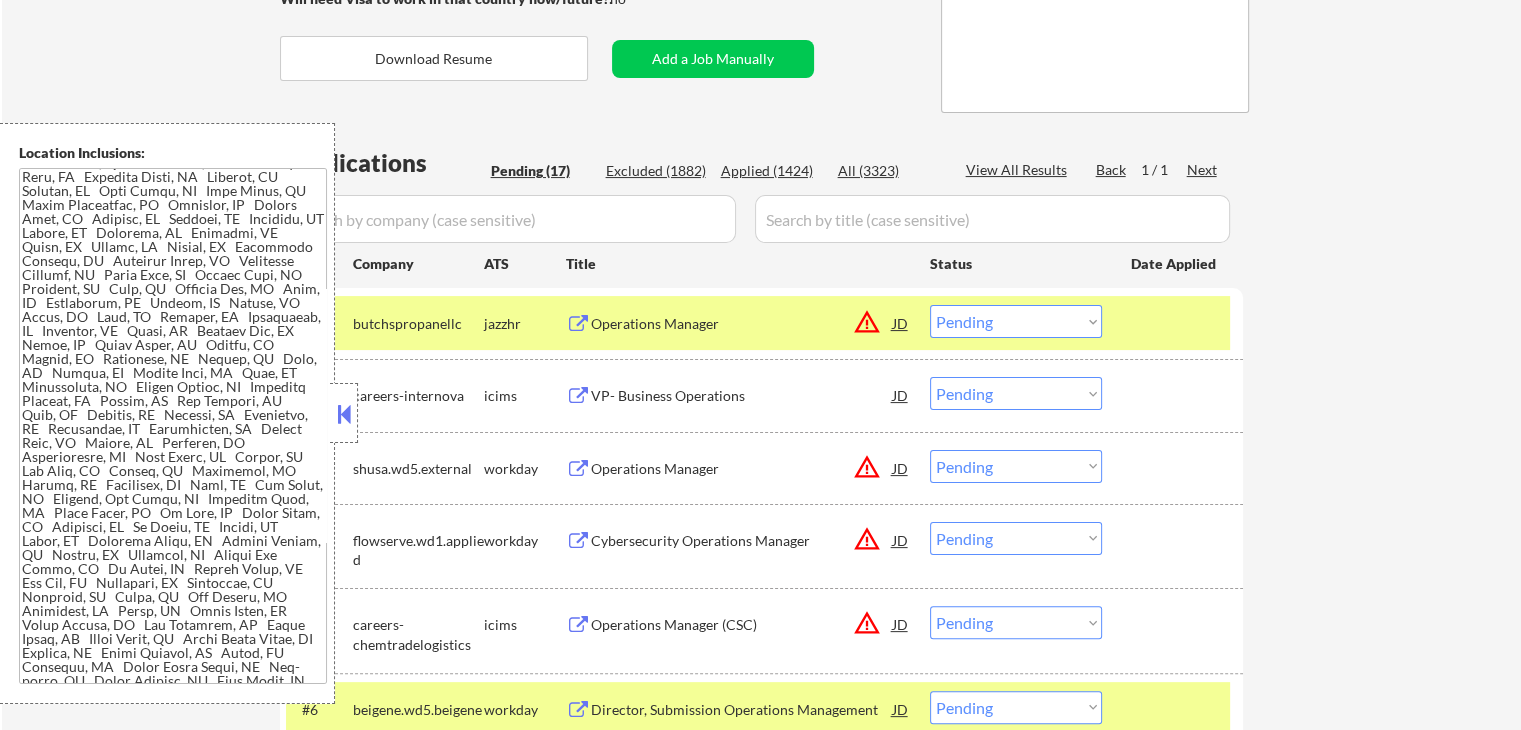 scroll, scrollTop: 1000, scrollLeft: 0, axis: vertical 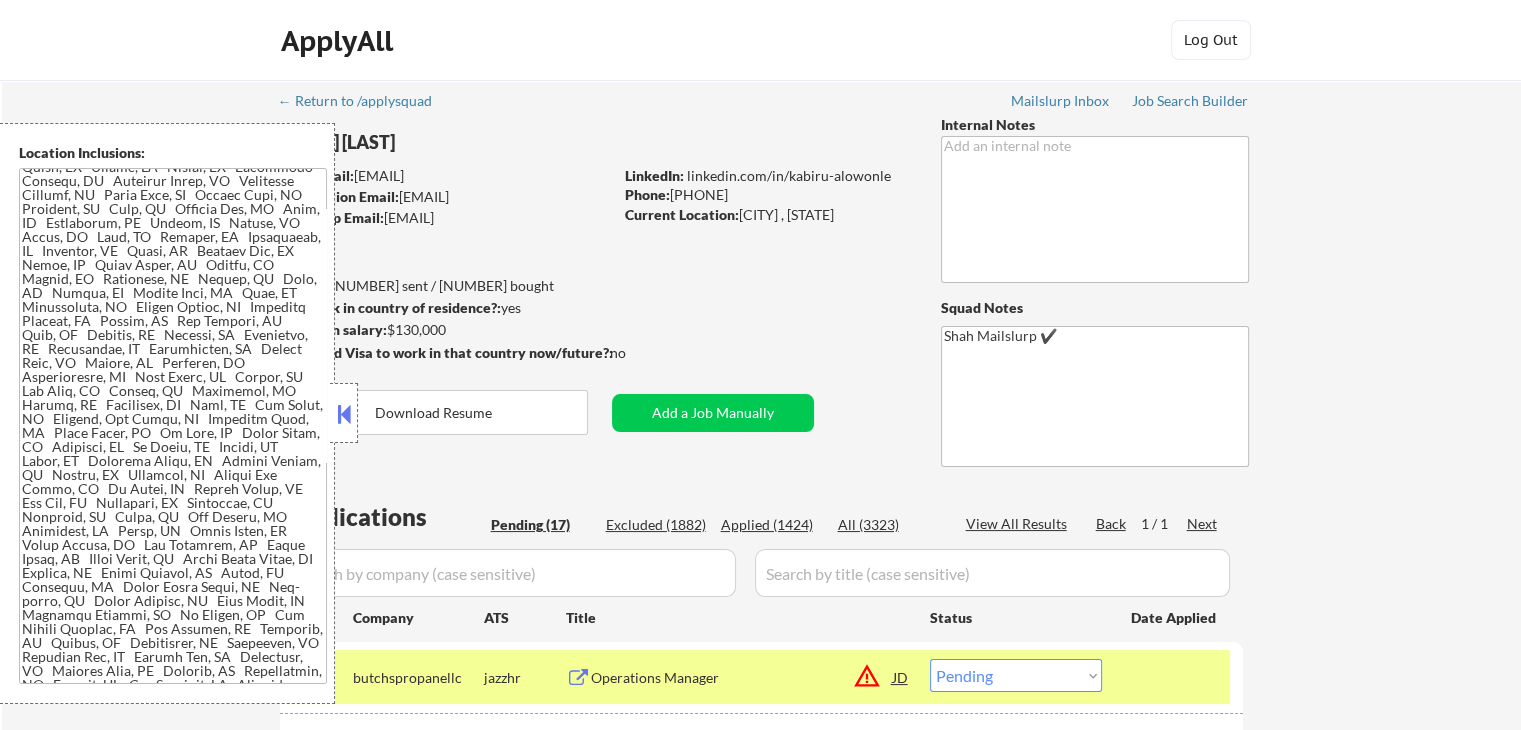 click on "Applied (1424)" at bounding box center [771, 525] 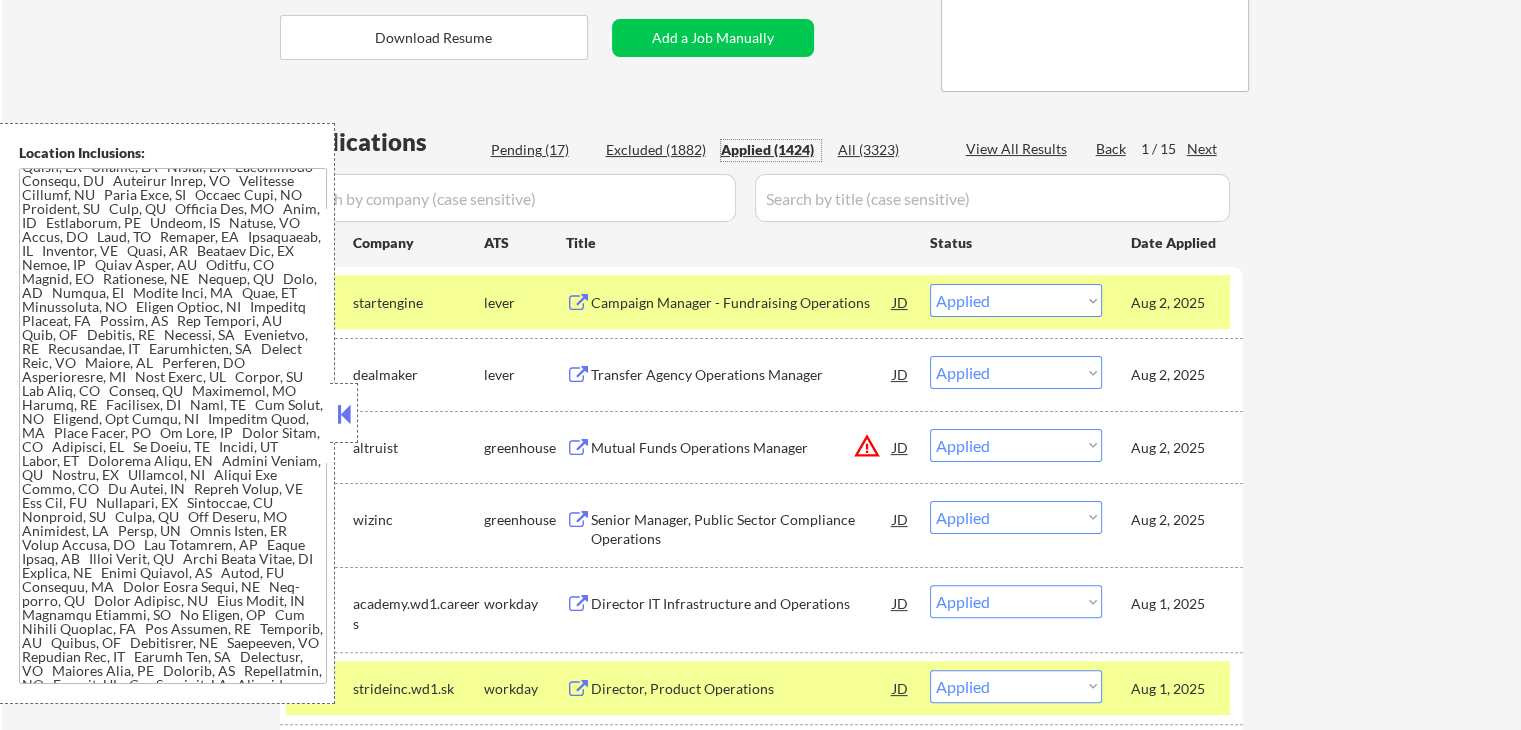 scroll, scrollTop: 500, scrollLeft: 0, axis: vertical 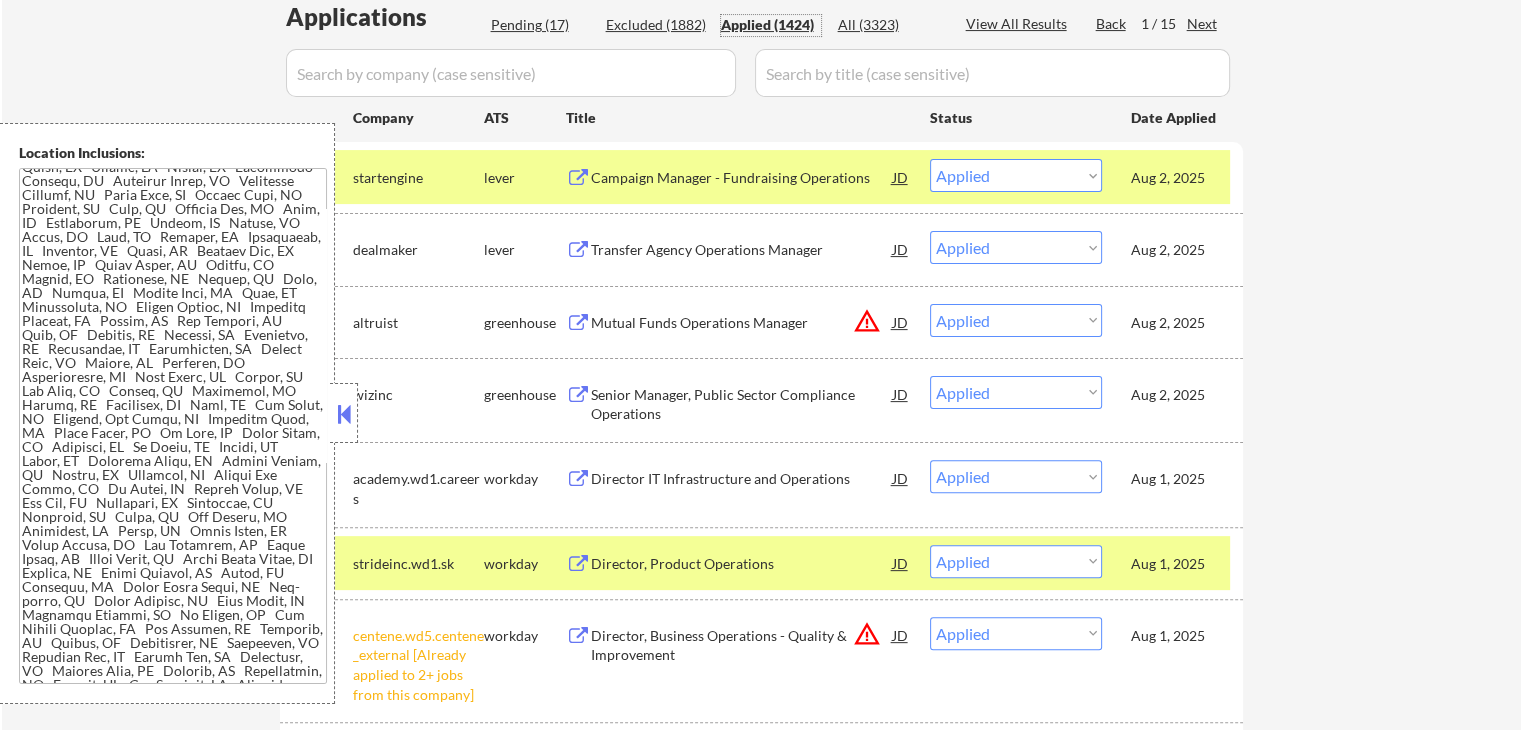 click at bounding box center [344, 414] 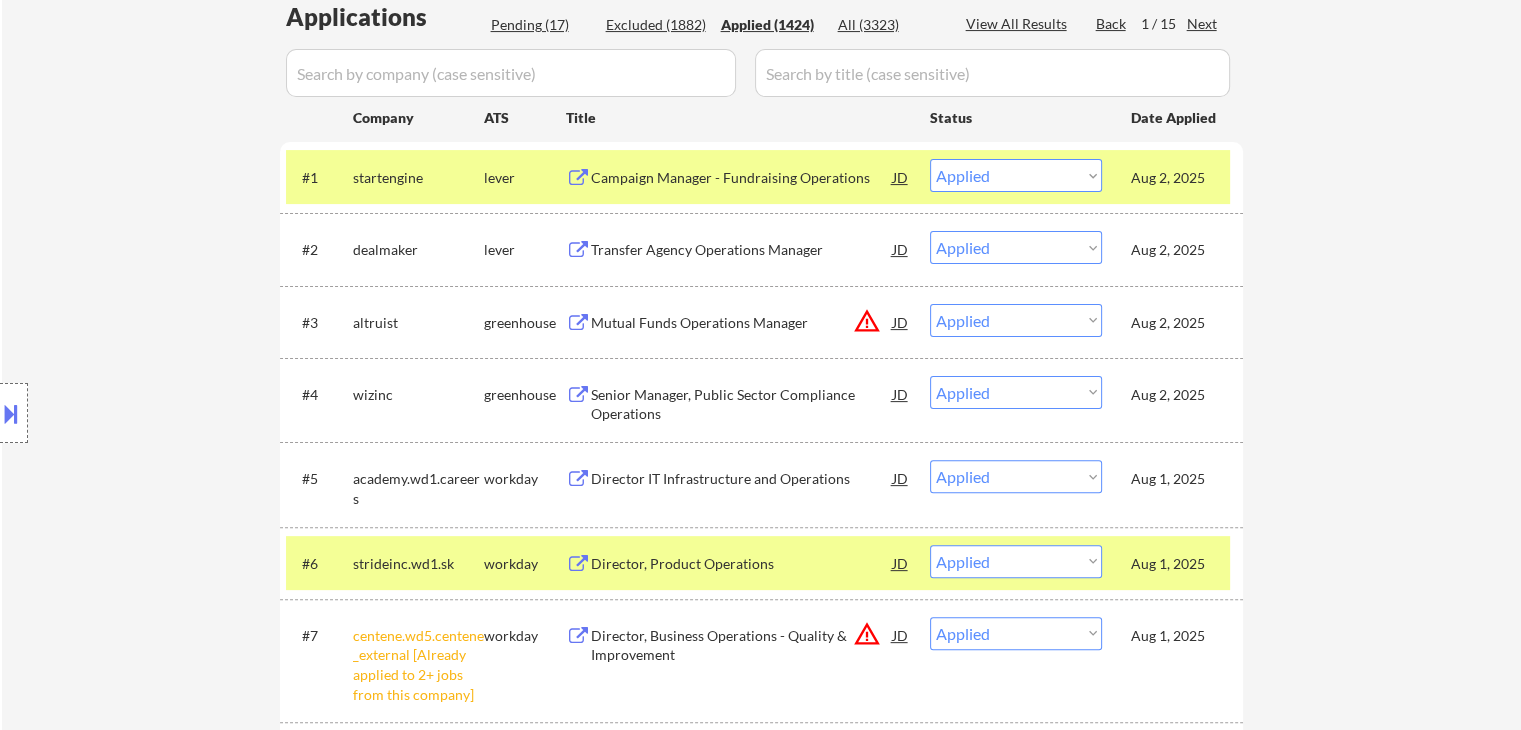 click on "Location Inclusions:" at bounding box center [179, 413] 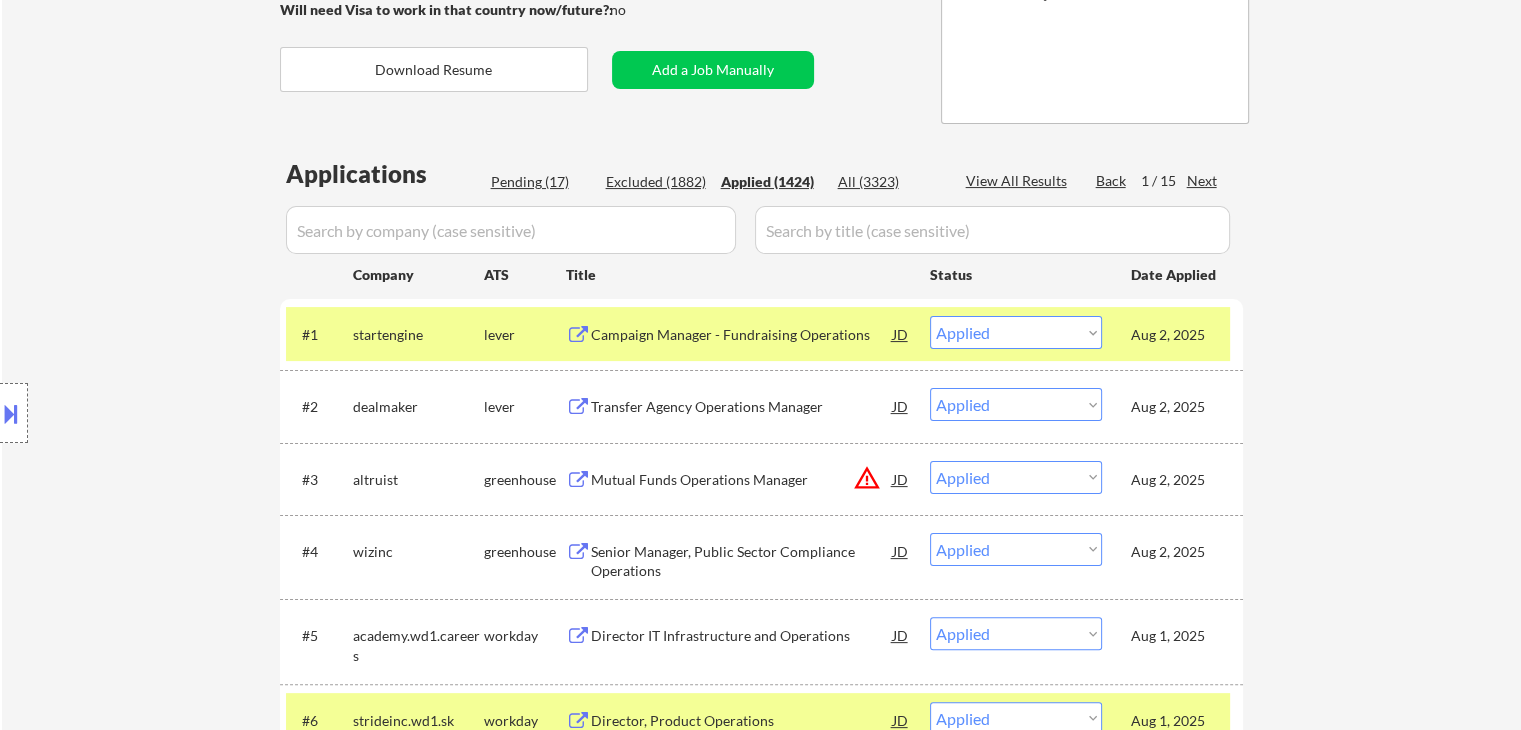 scroll, scrollTop: 400, scrollLeft: 0, axis: vertical 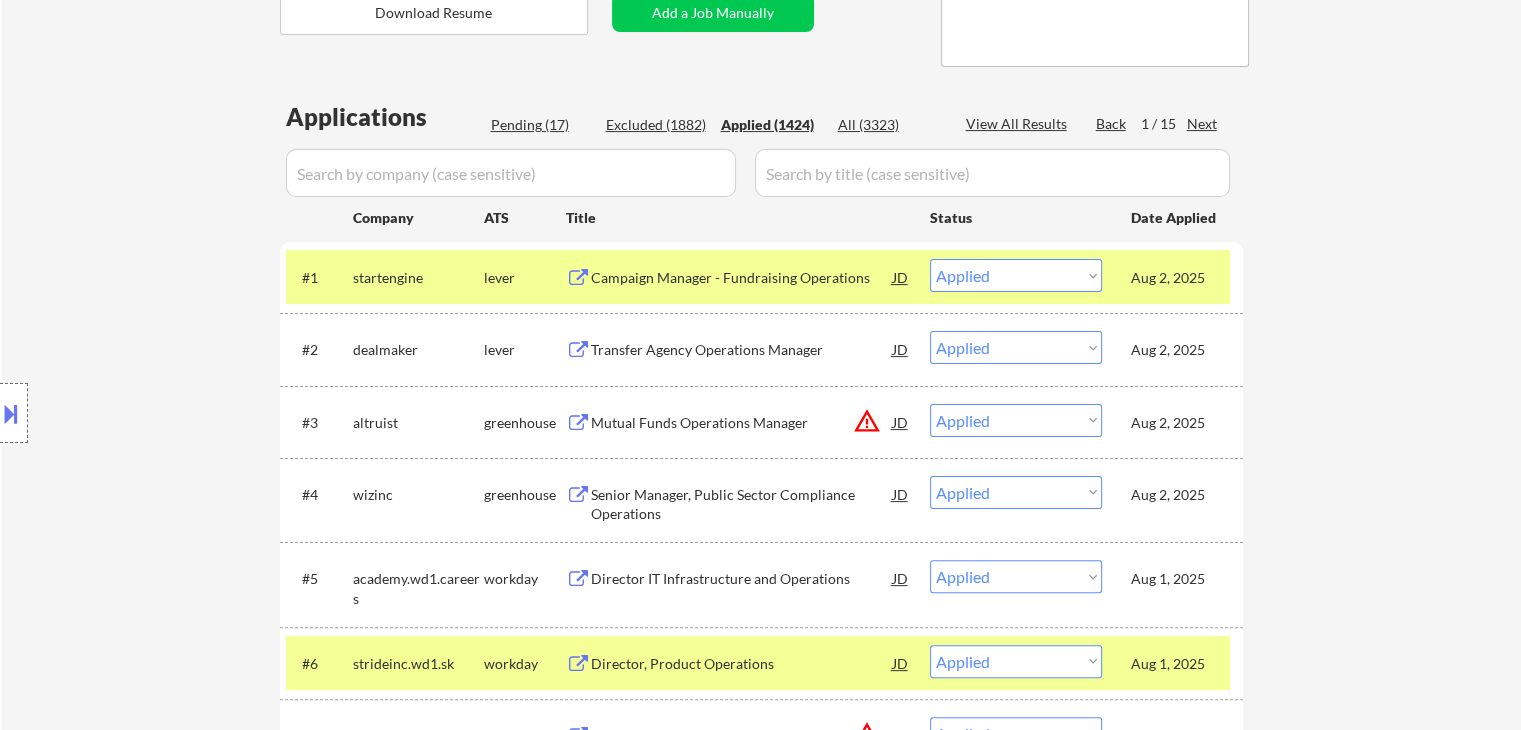 click on "Pending (17)" at bounding box center (541, 125) 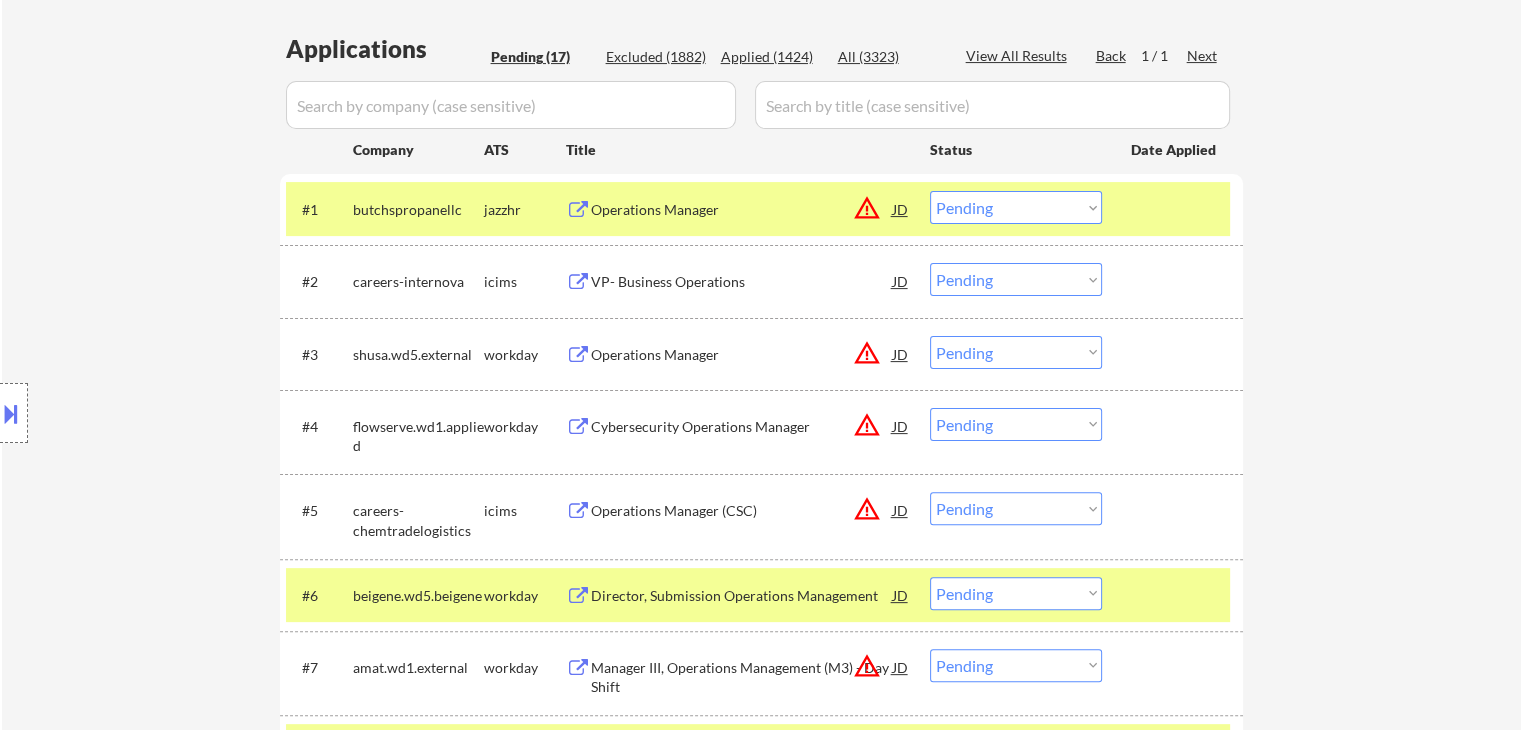 scroll, scrollTop: 500, scrollLeft: 0, axis: vertical 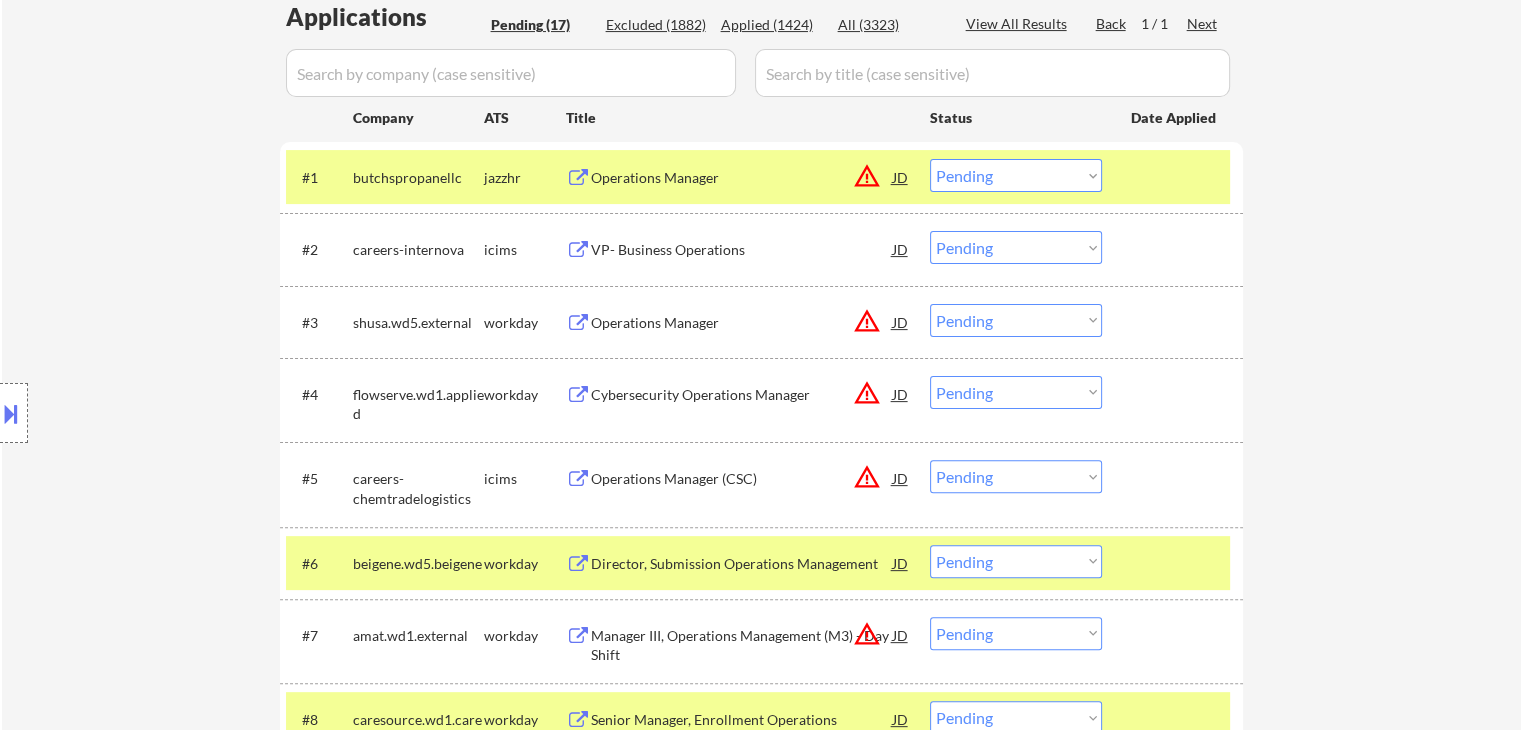 click on "Operations Manager" at bounding box center (742, 178) 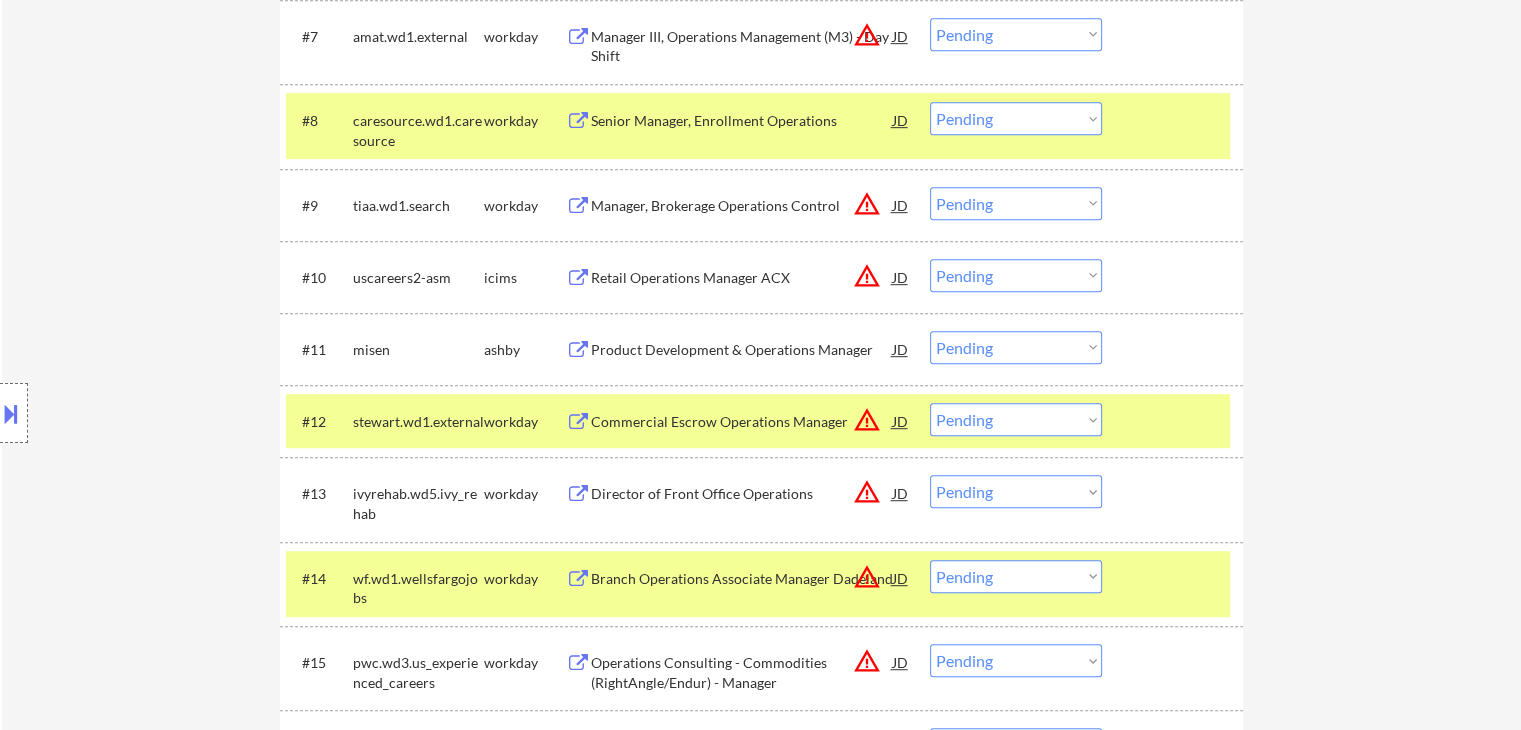 scroll, scrollTop: 1100, scrollLeft: 0, axis: vertical 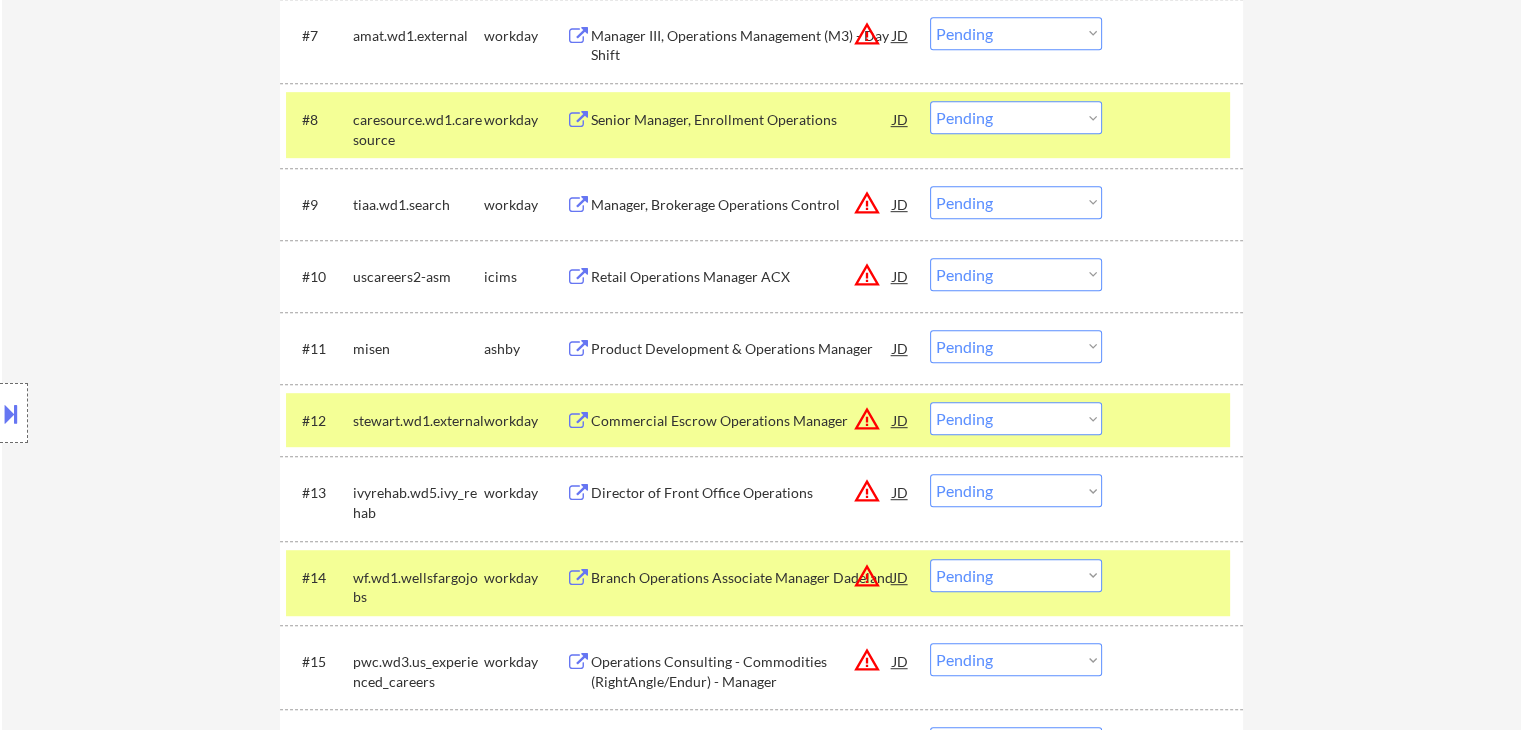 click on "Product Development & Operations Manager" at bounding box center (742, 349) 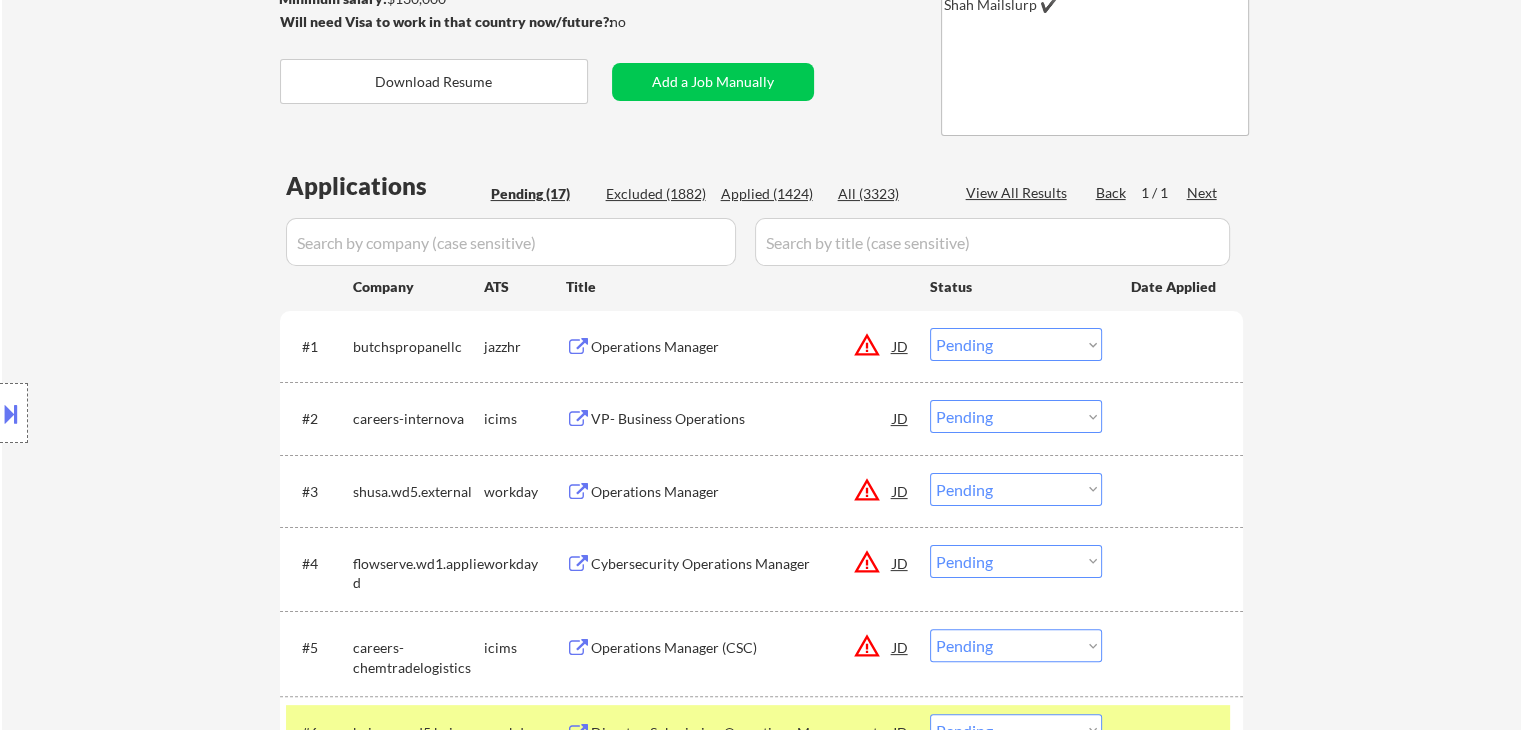 scroll, scrollTop: 300, scrollLeft: 0, axis: vertical 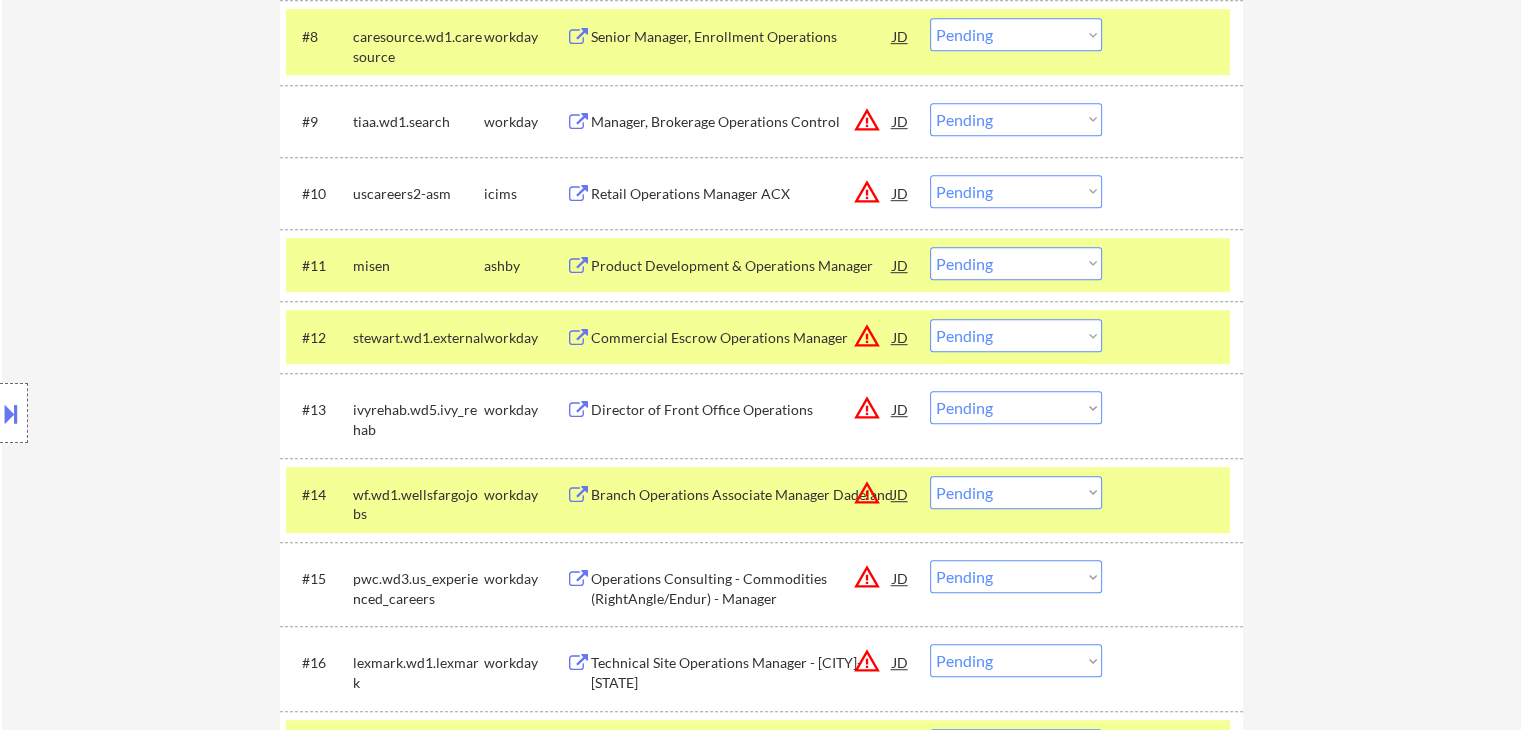 click on "Choose an option... Pending Applied Excluded (Questions) Excluded (Expired) Excluded (Location) Excluded (Bad Match) Excluded (Blocklist) Excluded (Salary) Excluded (Other)" at bounding box center [1016, 263] 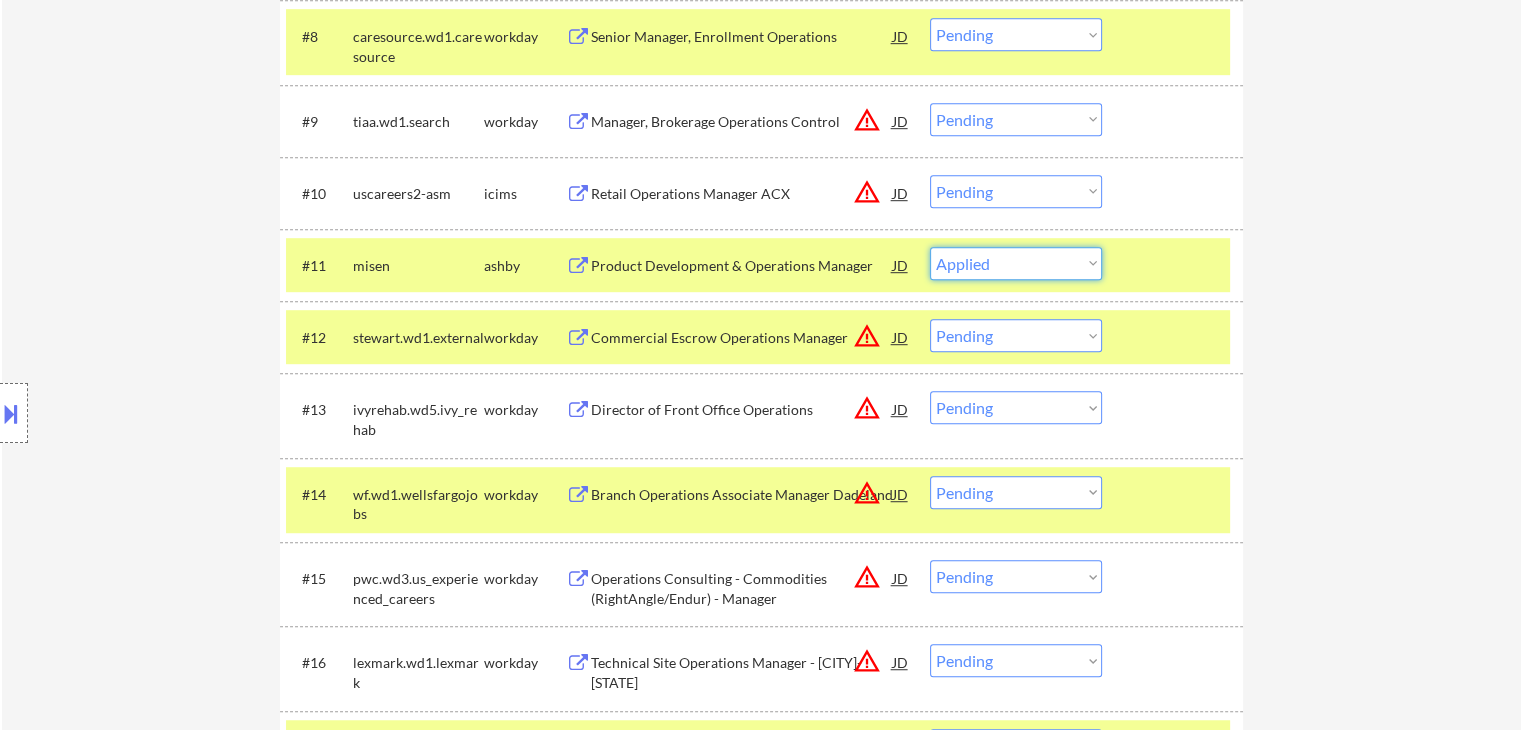 click on "Choose an option... Pending Applied Excluded (Questions) Excluded (Expired) Excluded (Location) Excluded (Bad Match) Excluded (Blocklist) Excluded (Salary) Excluded (Other)" at bounding box center (1016, 263) 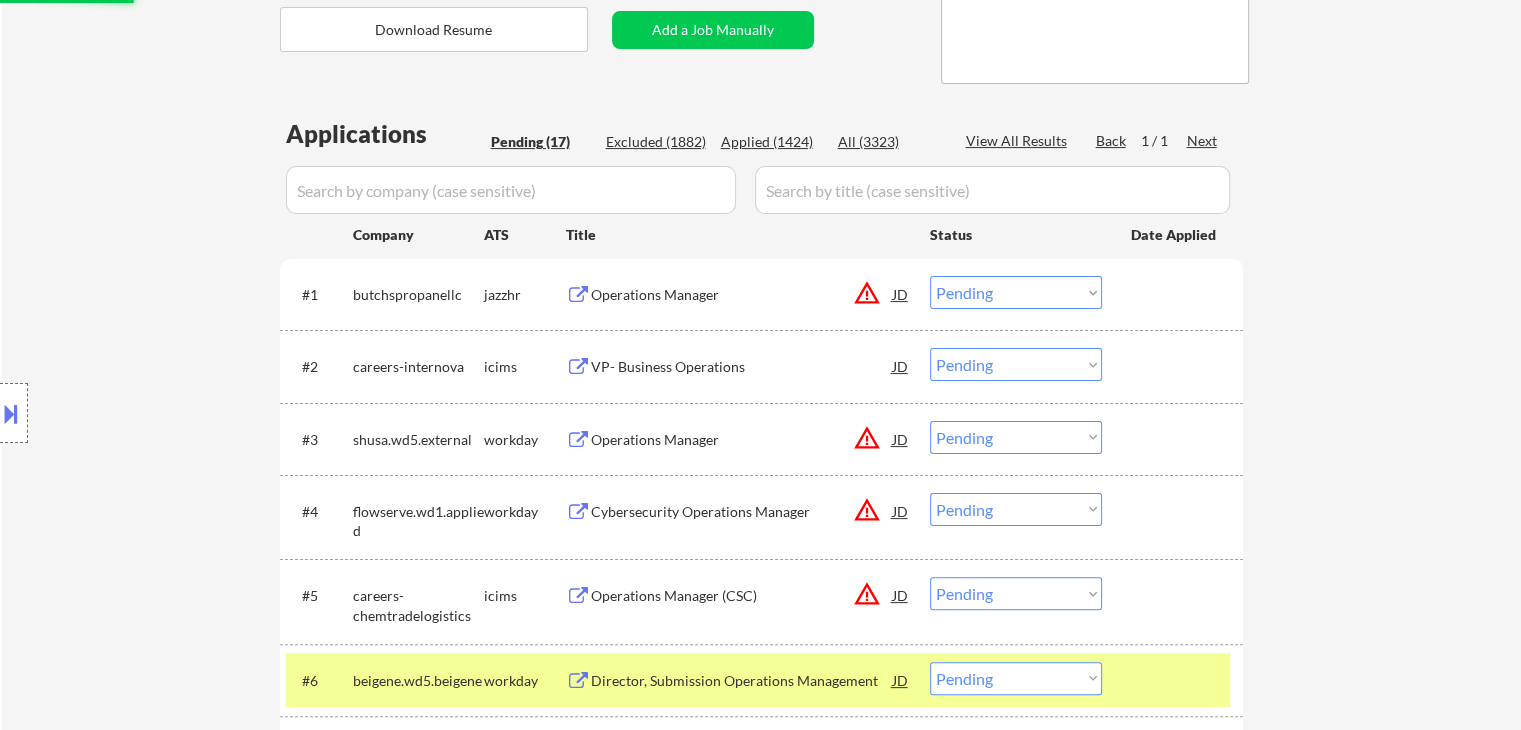 scroll, scrollTop: 0, scrollLeft: 0, axis: both 